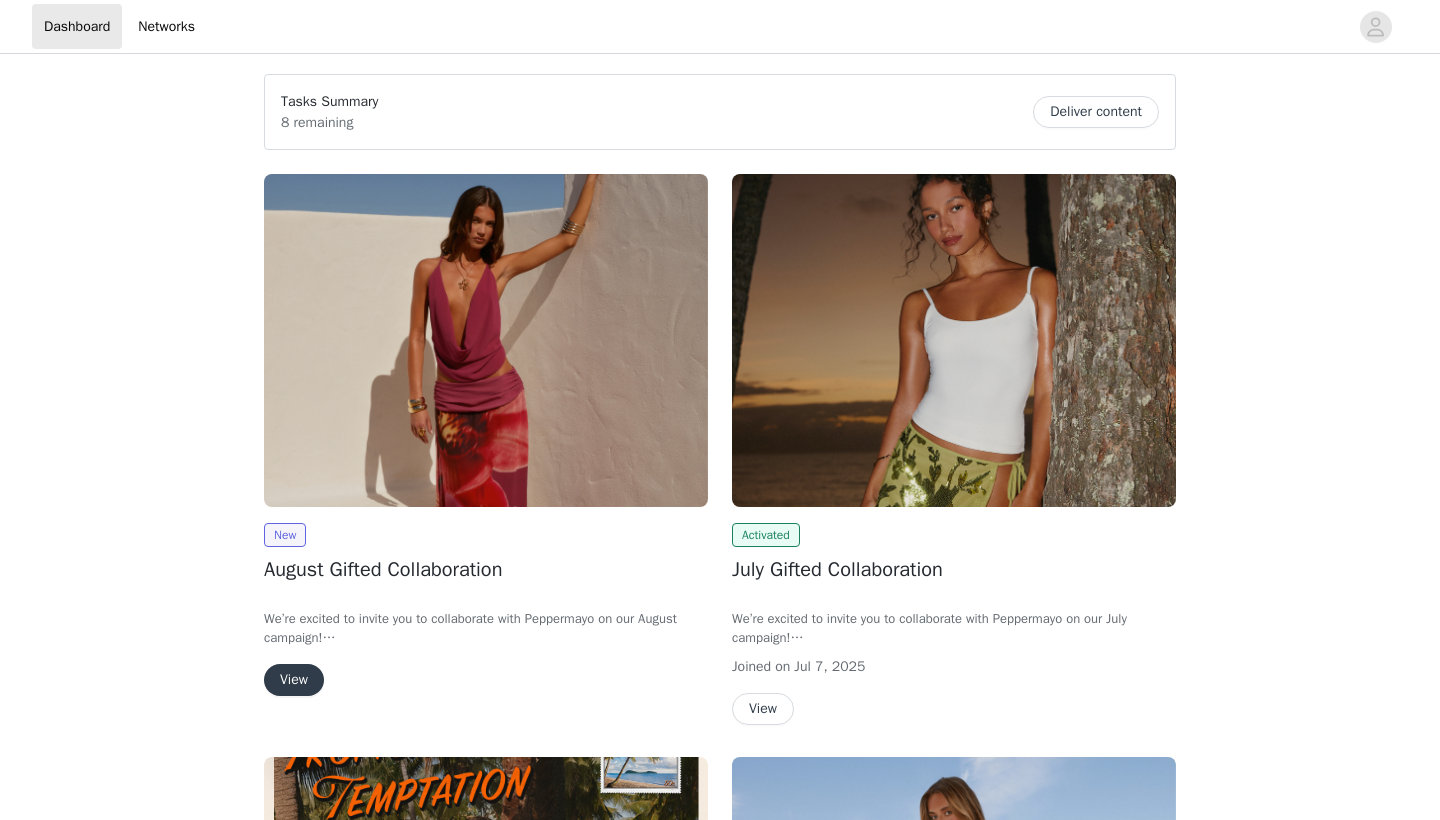 scroll, scrollTop: 0, scrollLeft: 0, axis: both 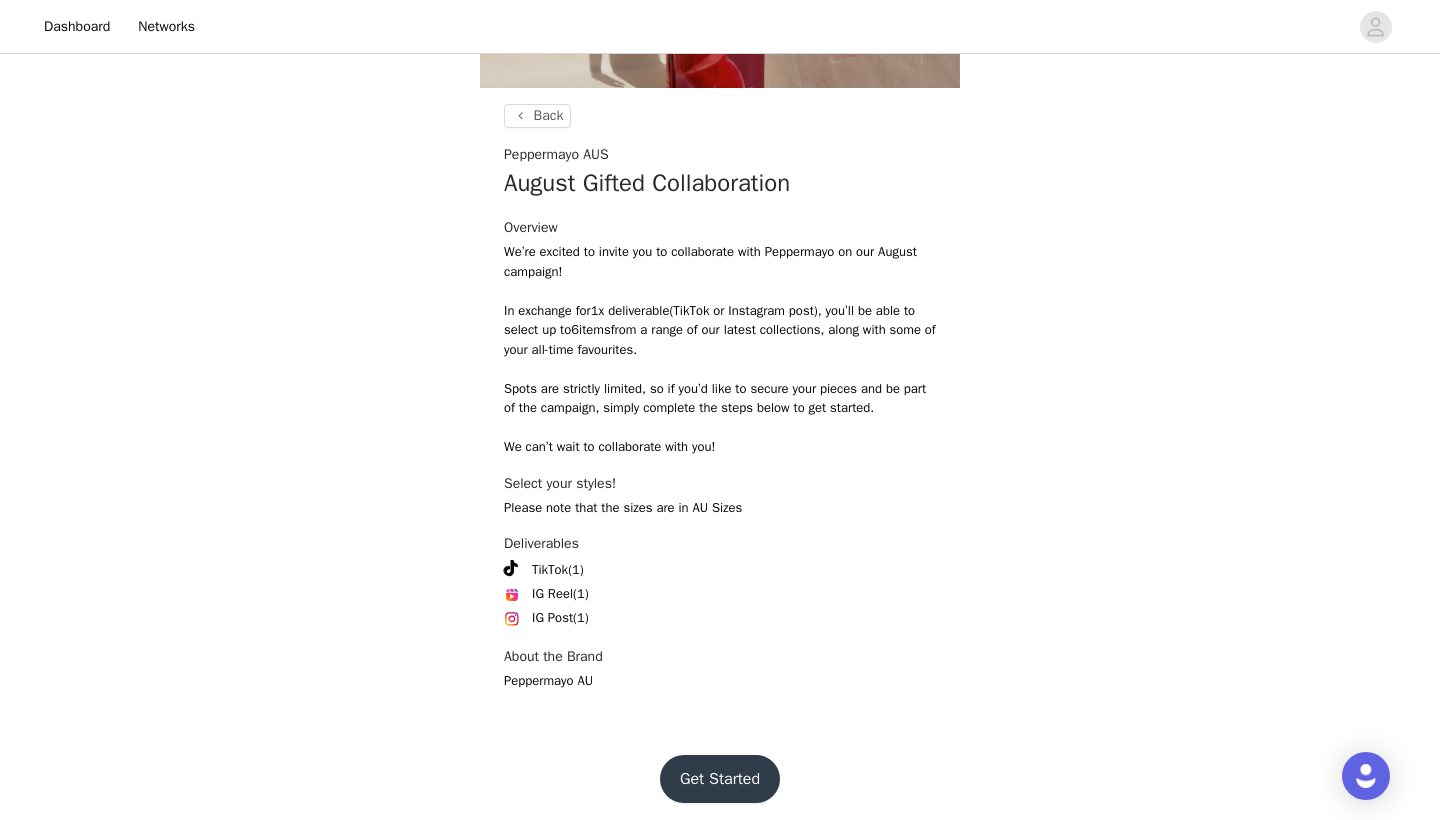 click on "Get Started" at bounding box center [720, 779] 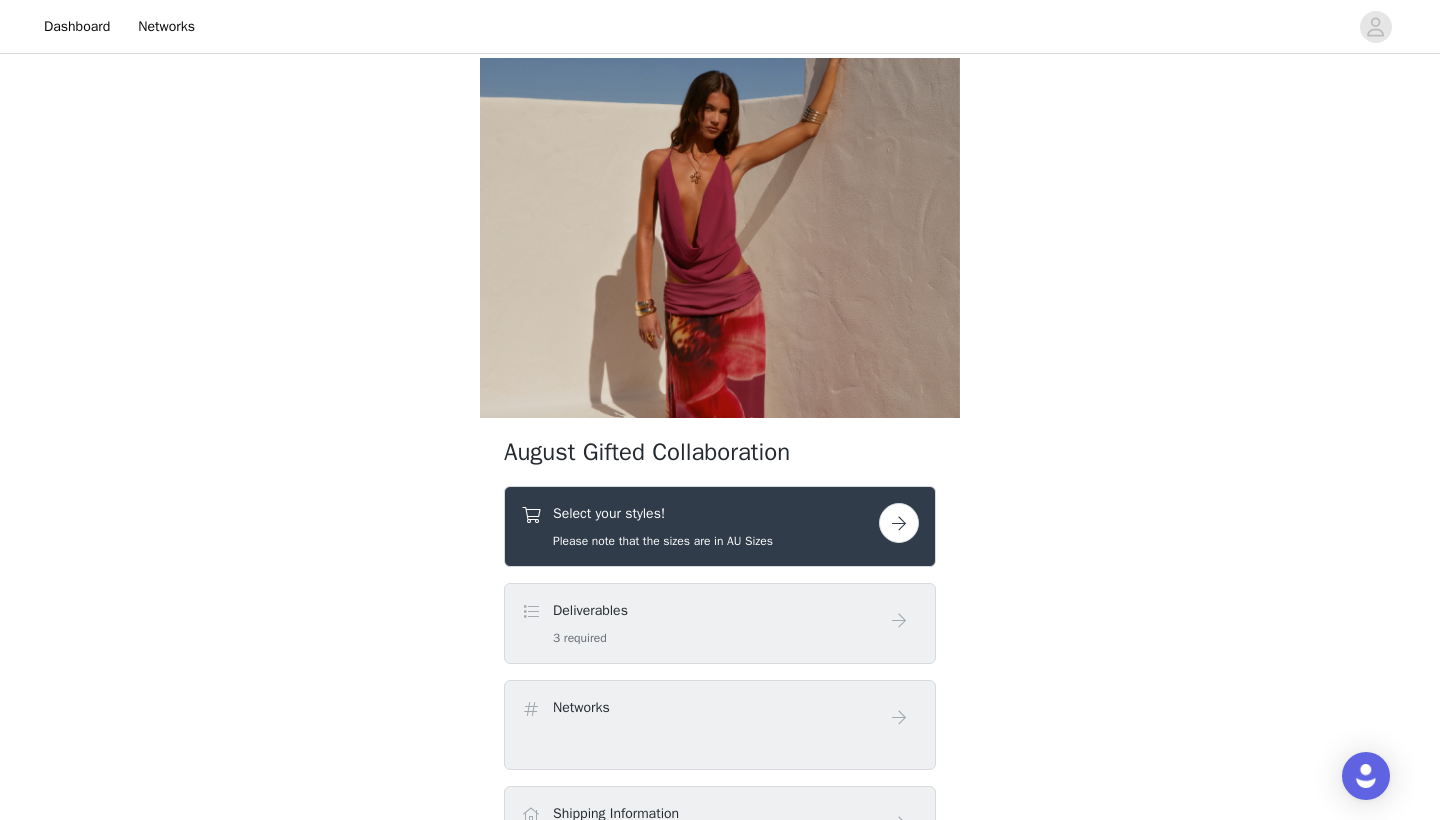 scroll, scrollTop: 1, scrollLeft: 0, axis: vertical 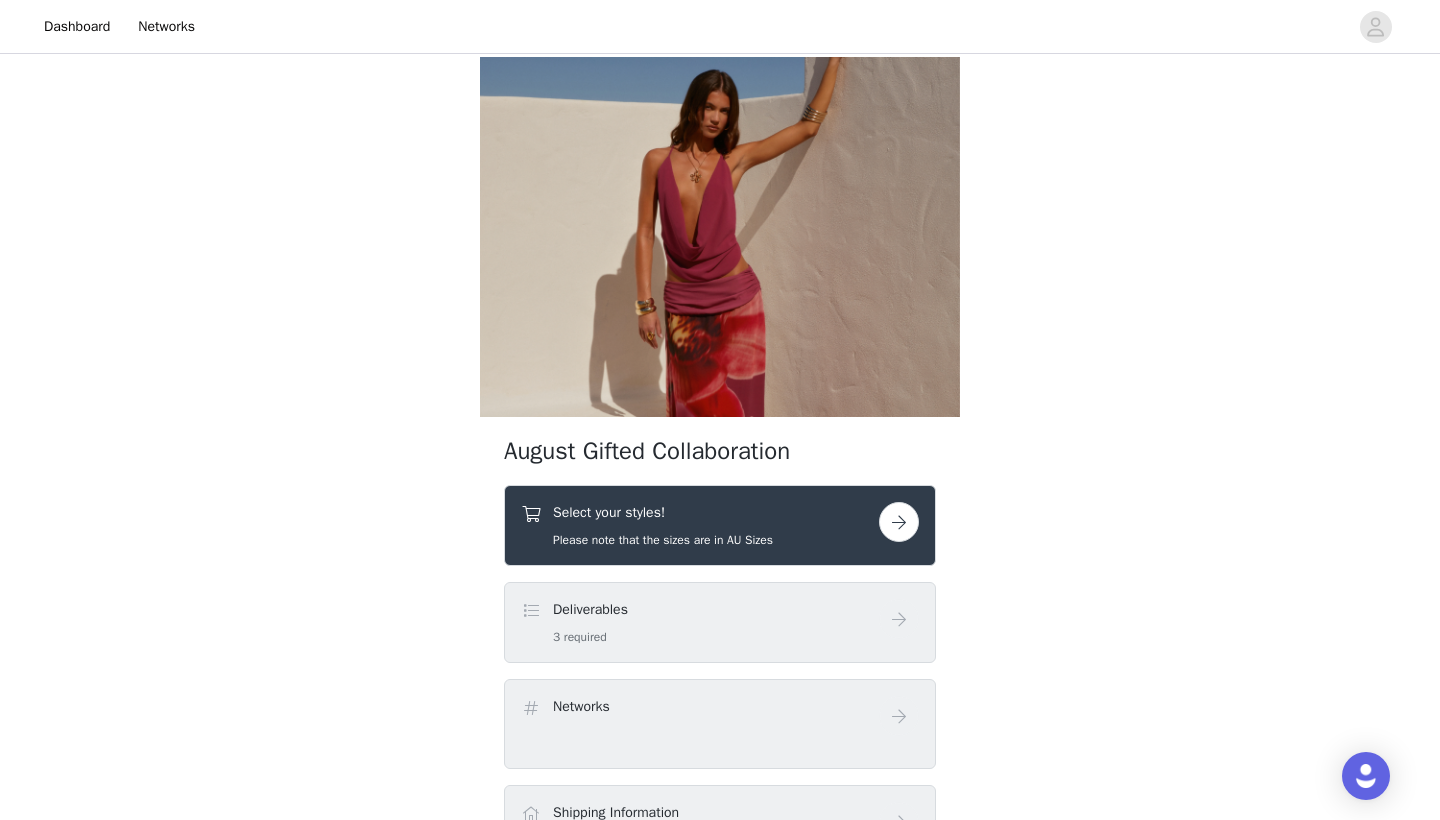 click on "Select your styles!   Please note that the sizes are in AU Sizes" at bounding box center [663, 525] 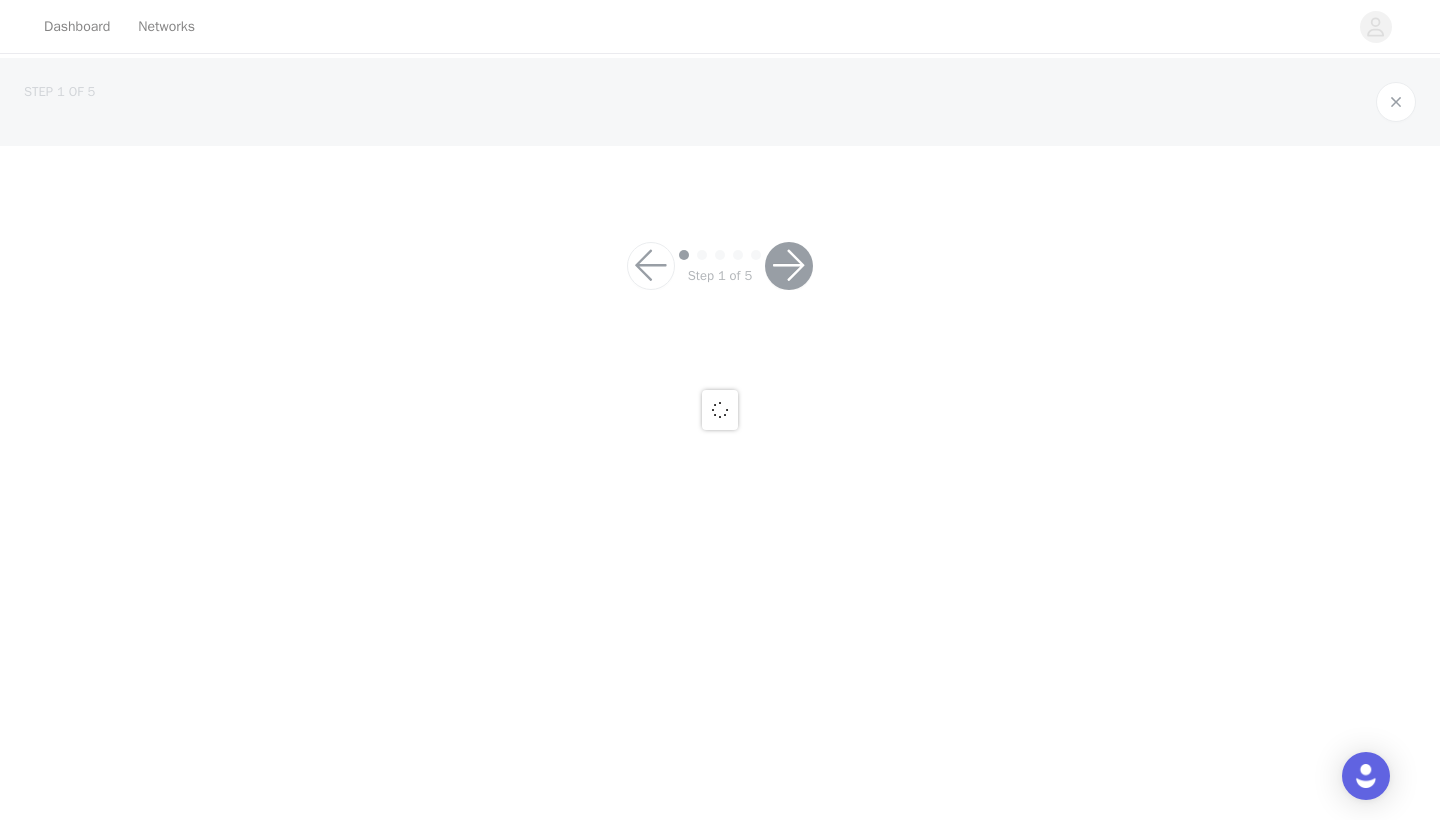 scroll, scrollTop: 0, scrollLeft: 0, axis: both 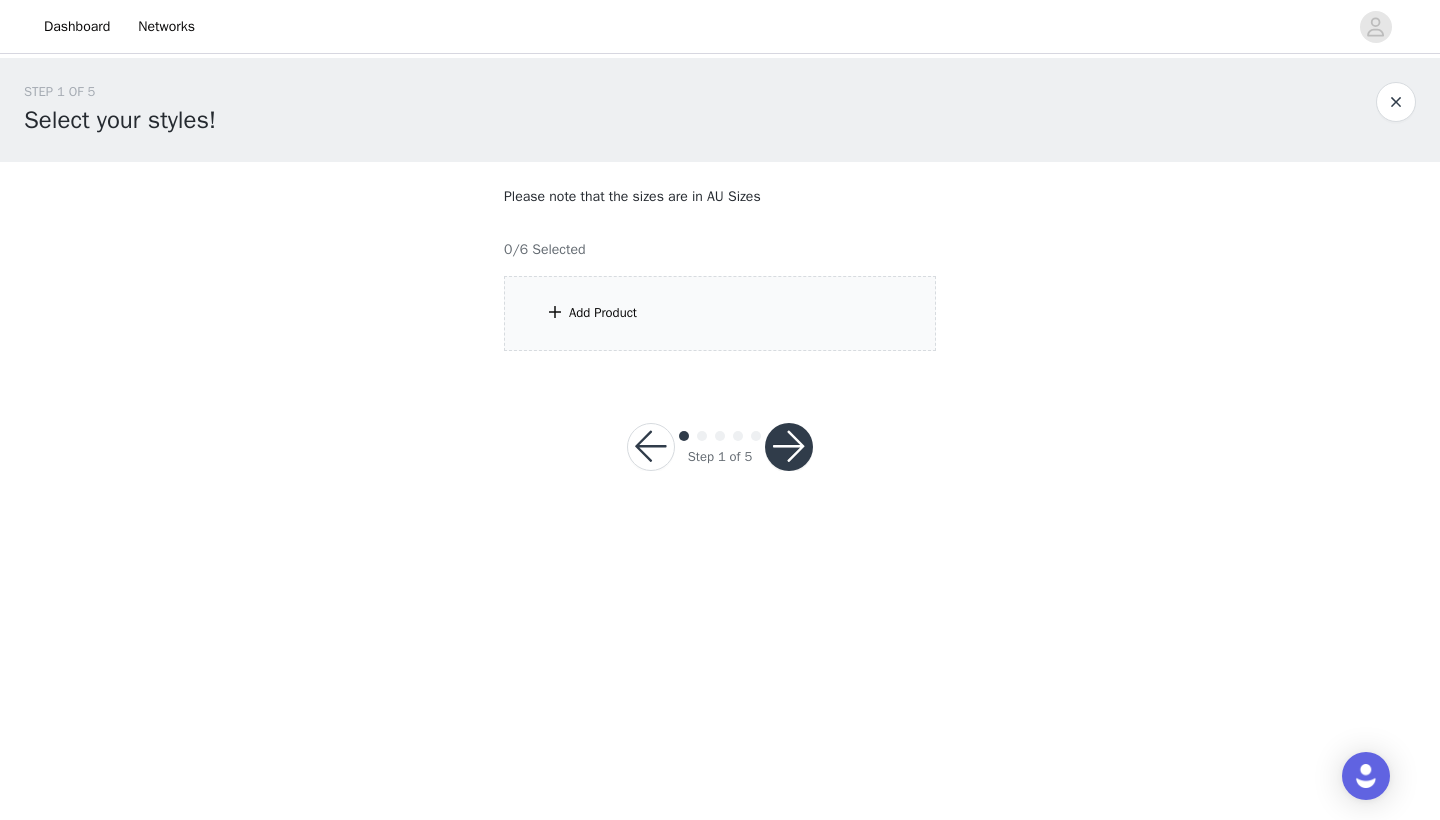 click on "Add Product" at bounding box center (720, 313) 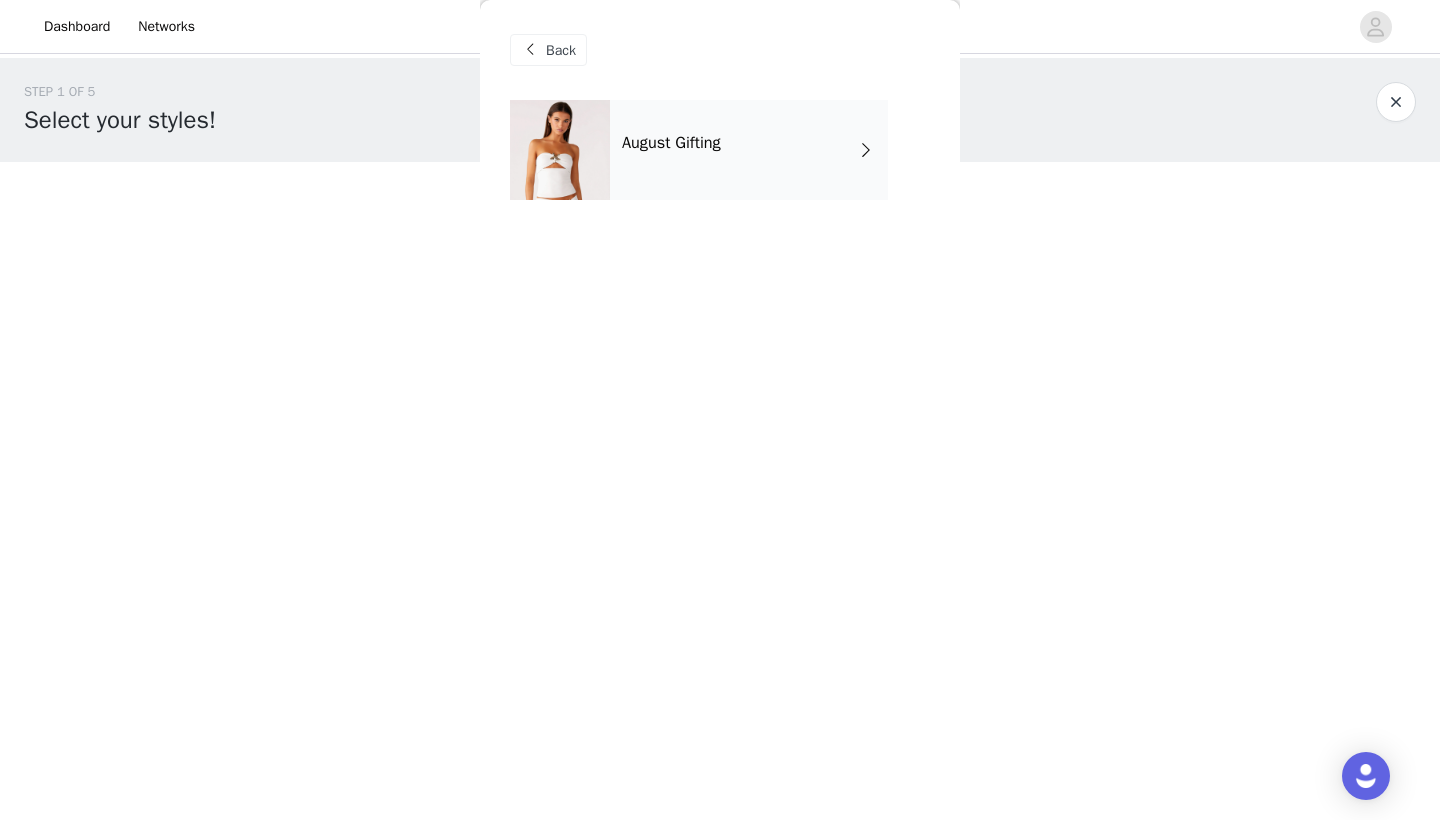 click on "August Gifting" at bounding box center (671, 143) 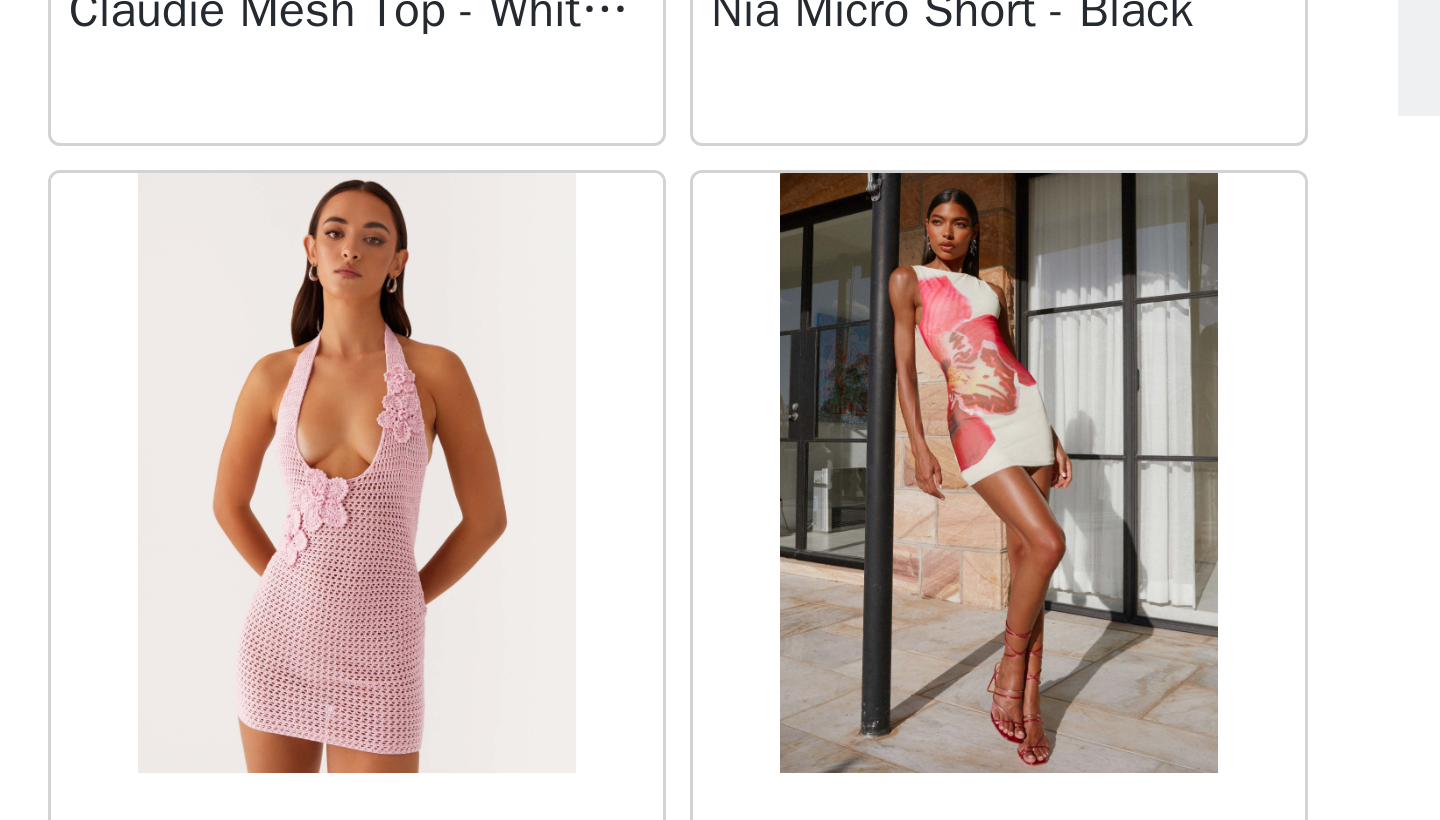 scroll, scrollTop: 2240, scrollLeft: 0, axis: vertical 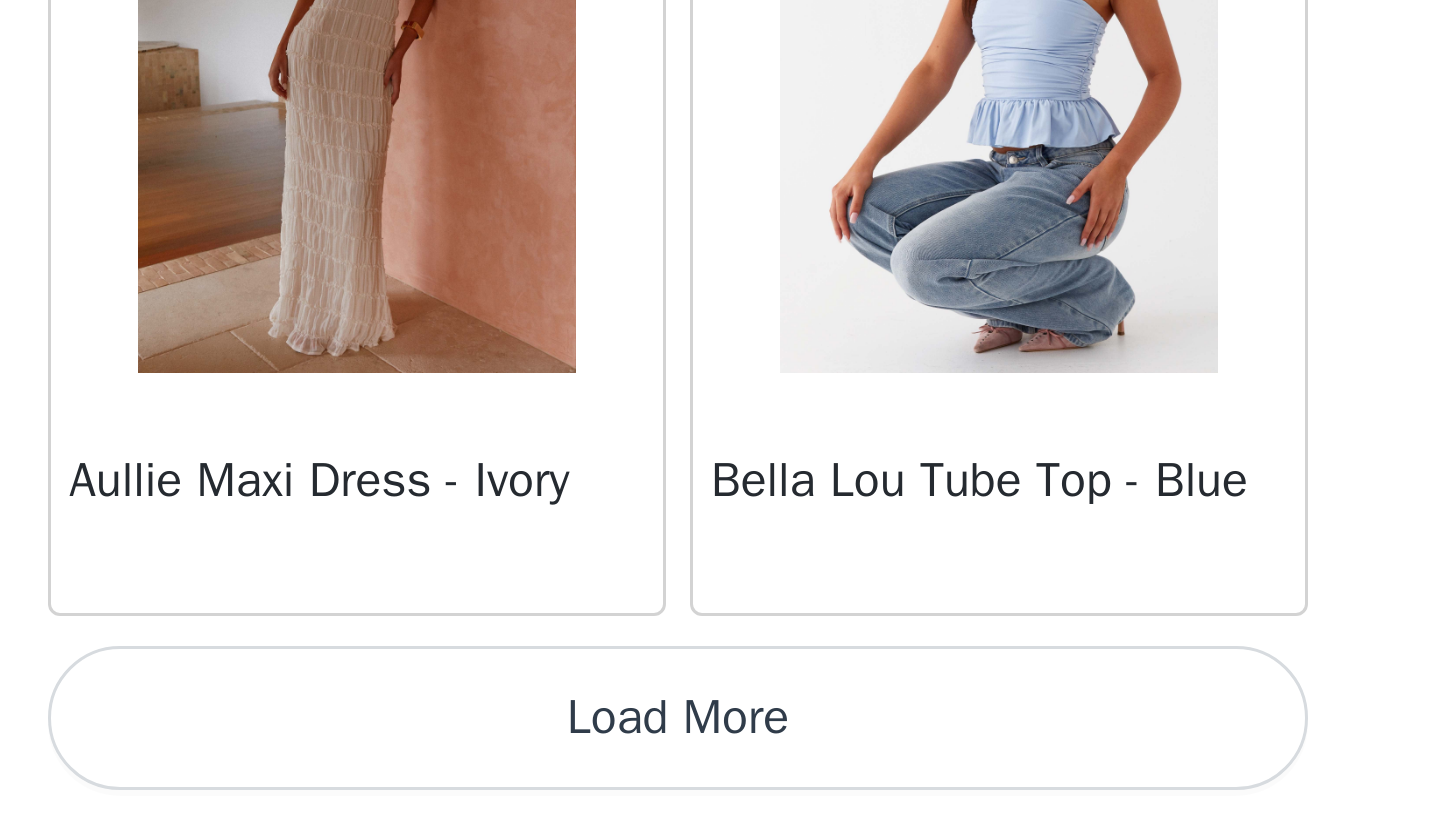 click on "Load More" at bounding box center [720, 786] 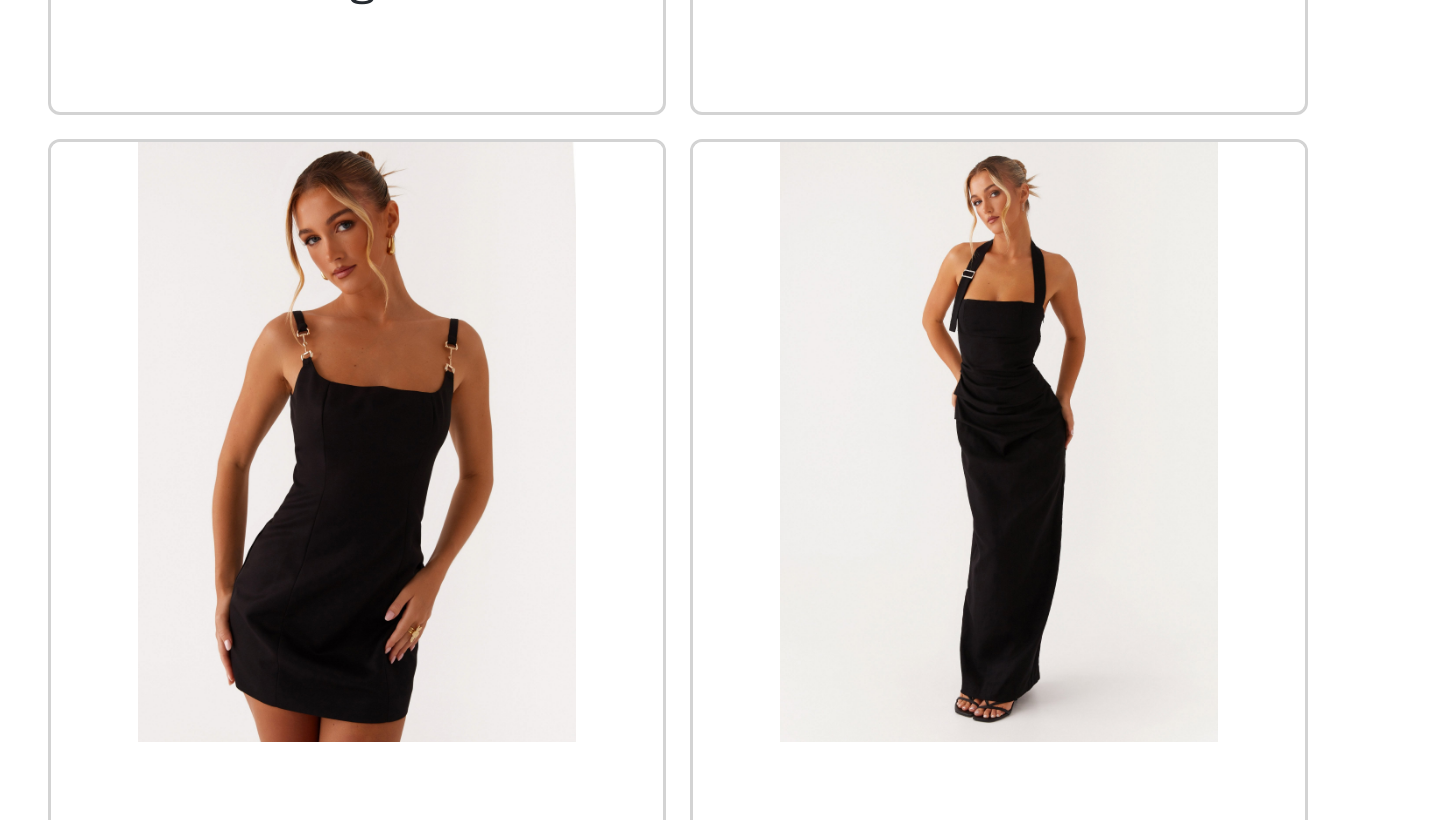 scroll, scrollTop: 5046, scrollLeft: 0, axis: vertical 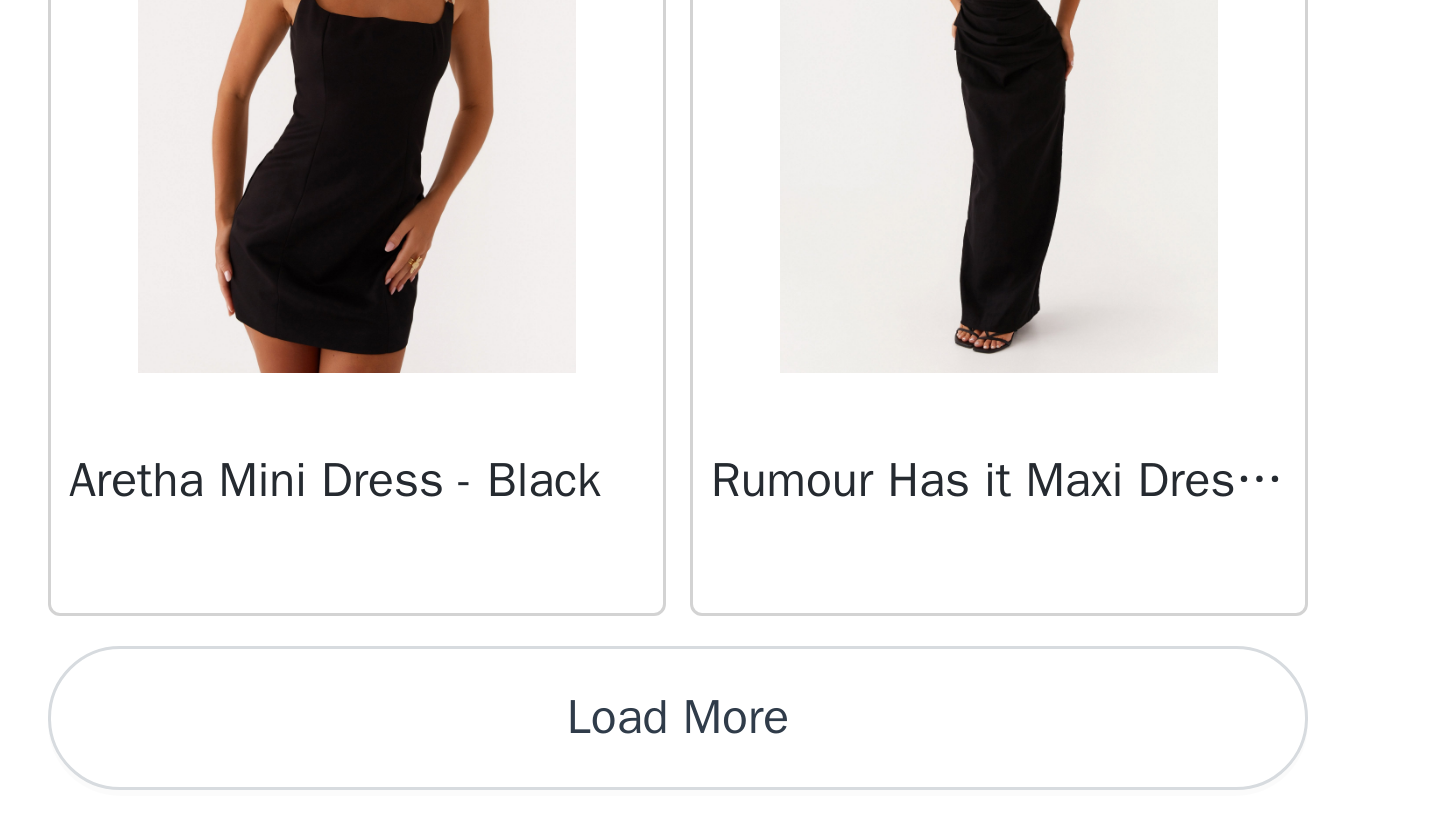 click on "Load More" at bounding box center (720, 786) 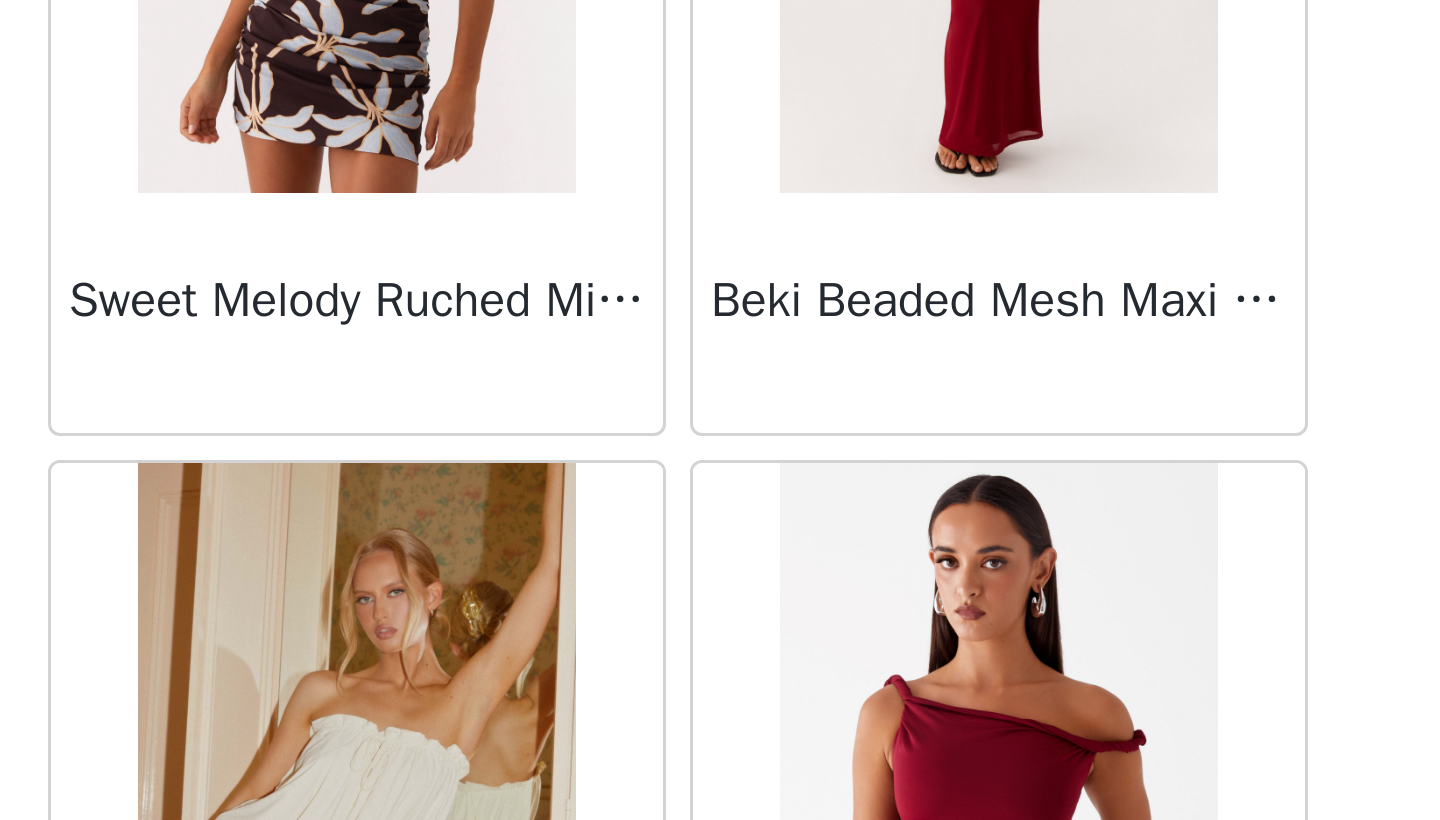 scroll, scrollTop: 7813, scrollLeft: 0, axis: vertical 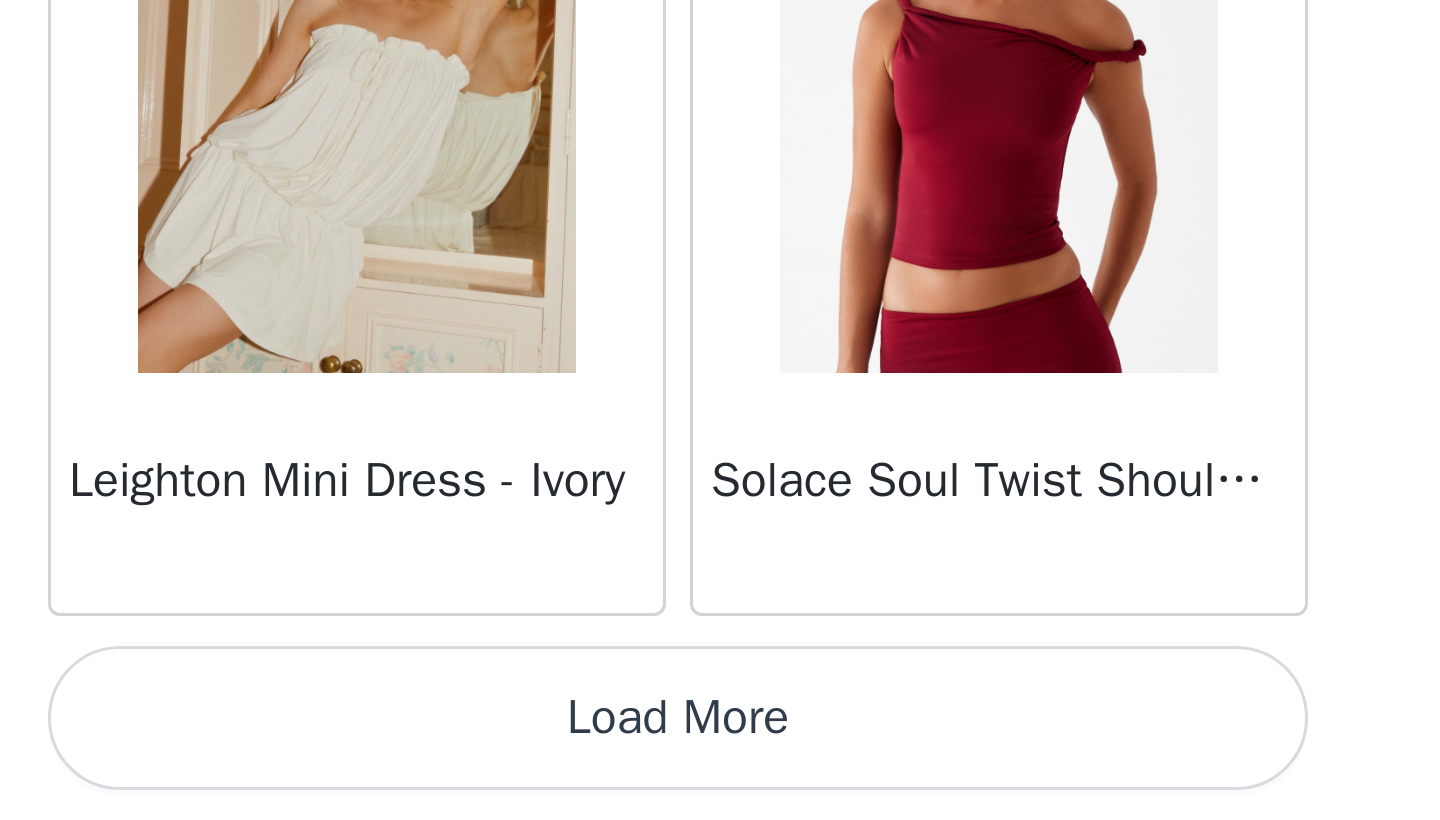 click on "Load More" at bounding box center (720, 786) 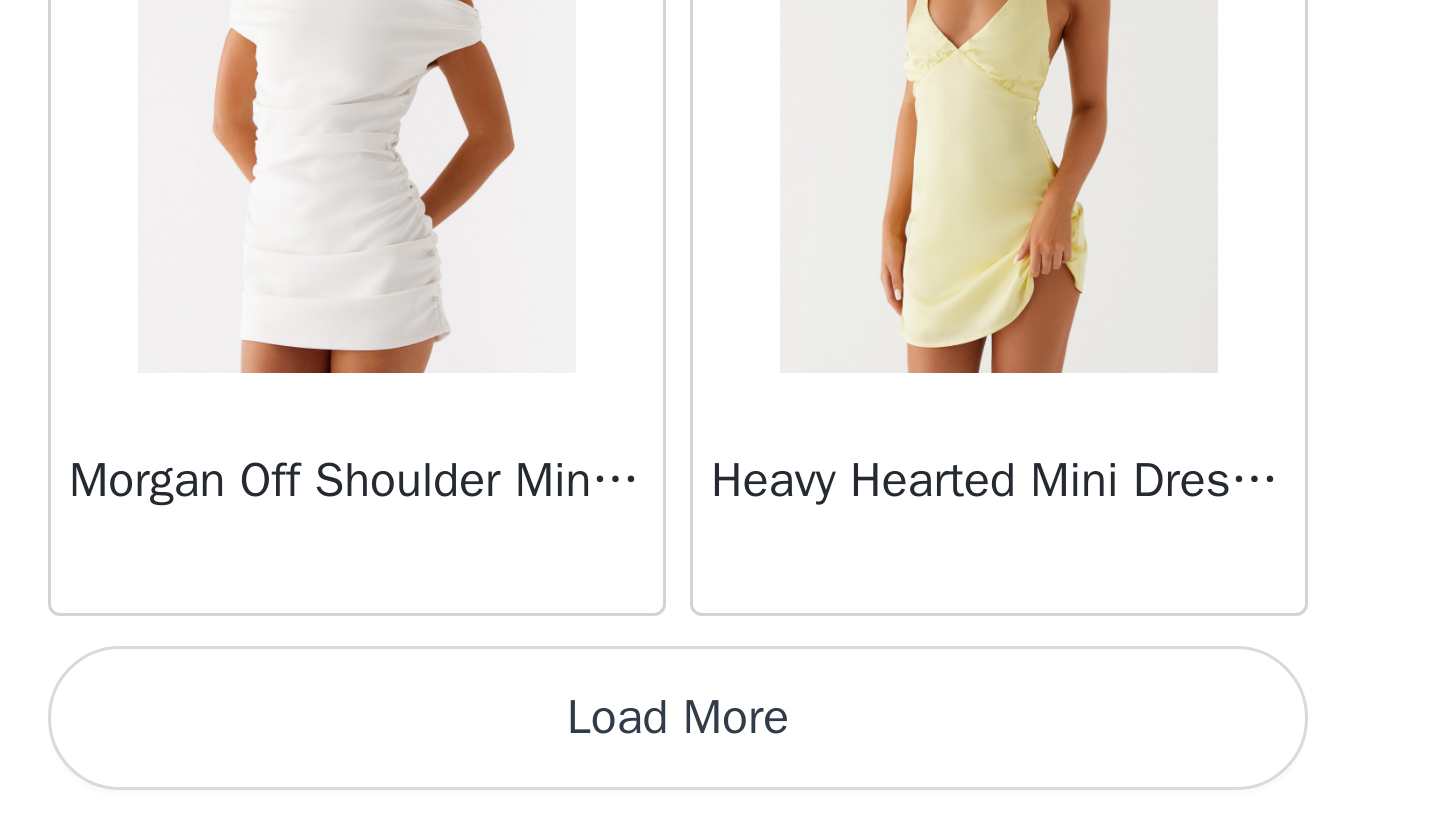 scroll, scrollTop: 10940, scrollLeft: 0, axis: vertical 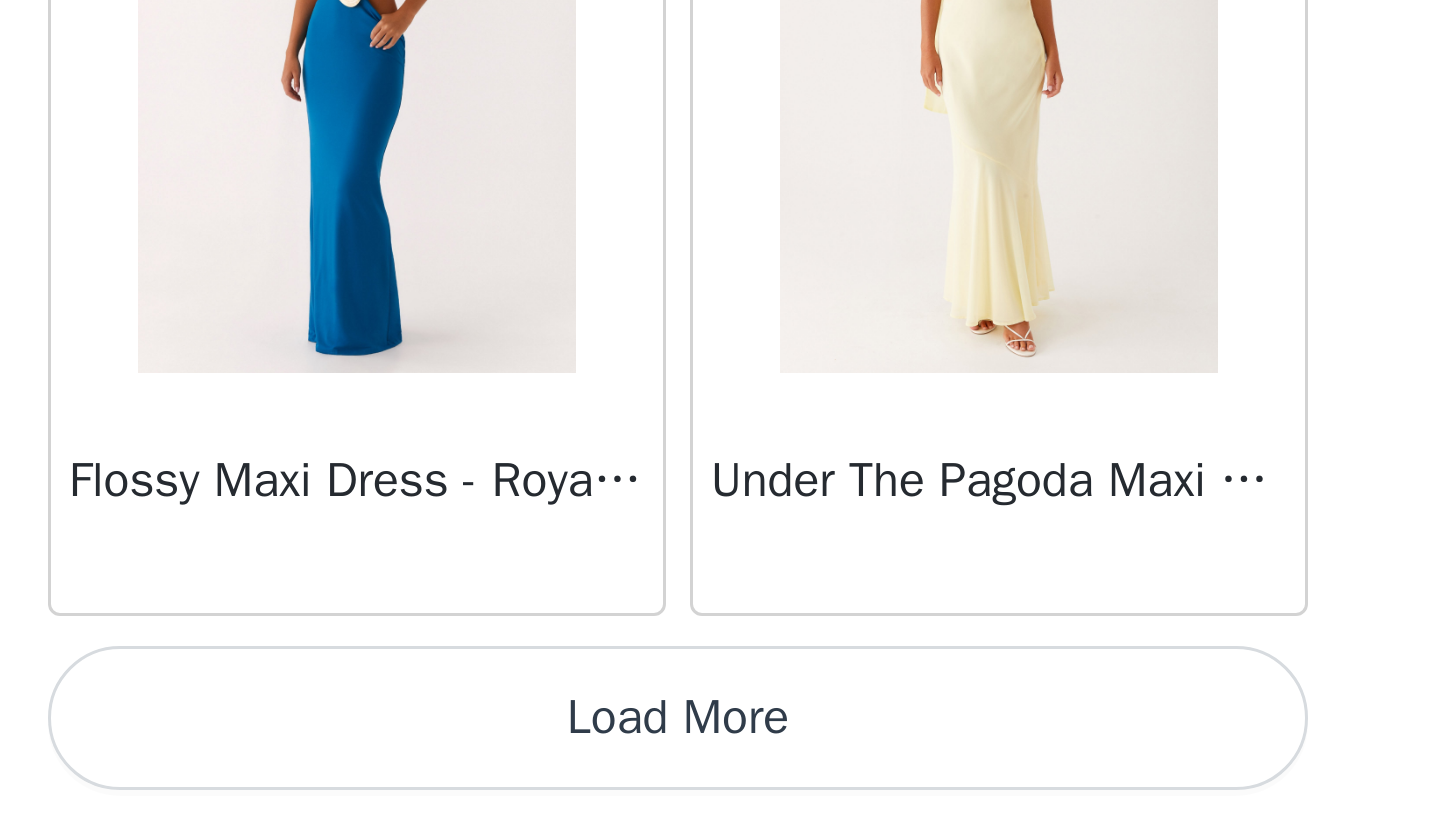 click on "Load More" at bounding box center (720, 786) 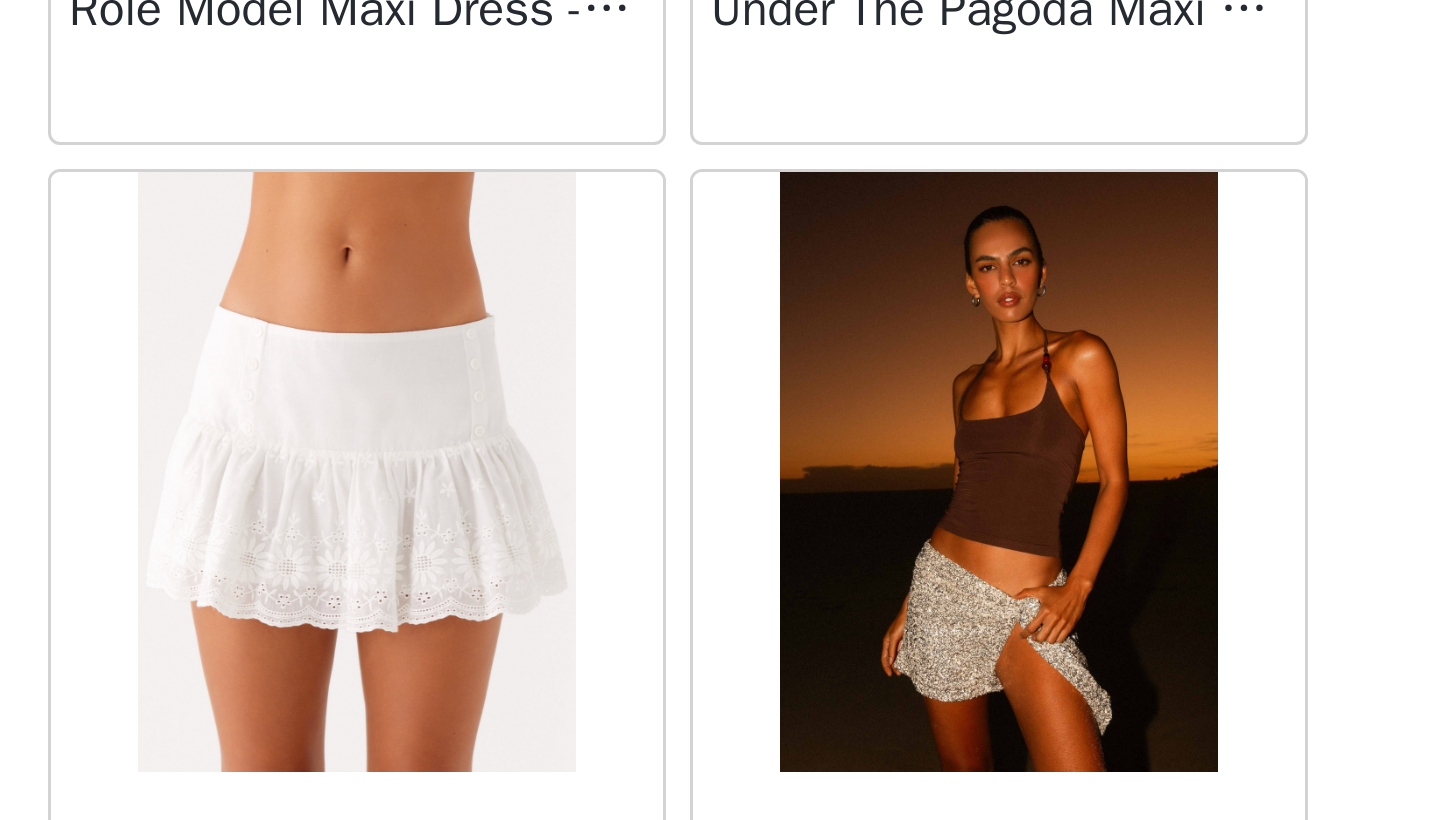 scroll, scrollTop: 16330, scrollLeft: 0, axis: vertical 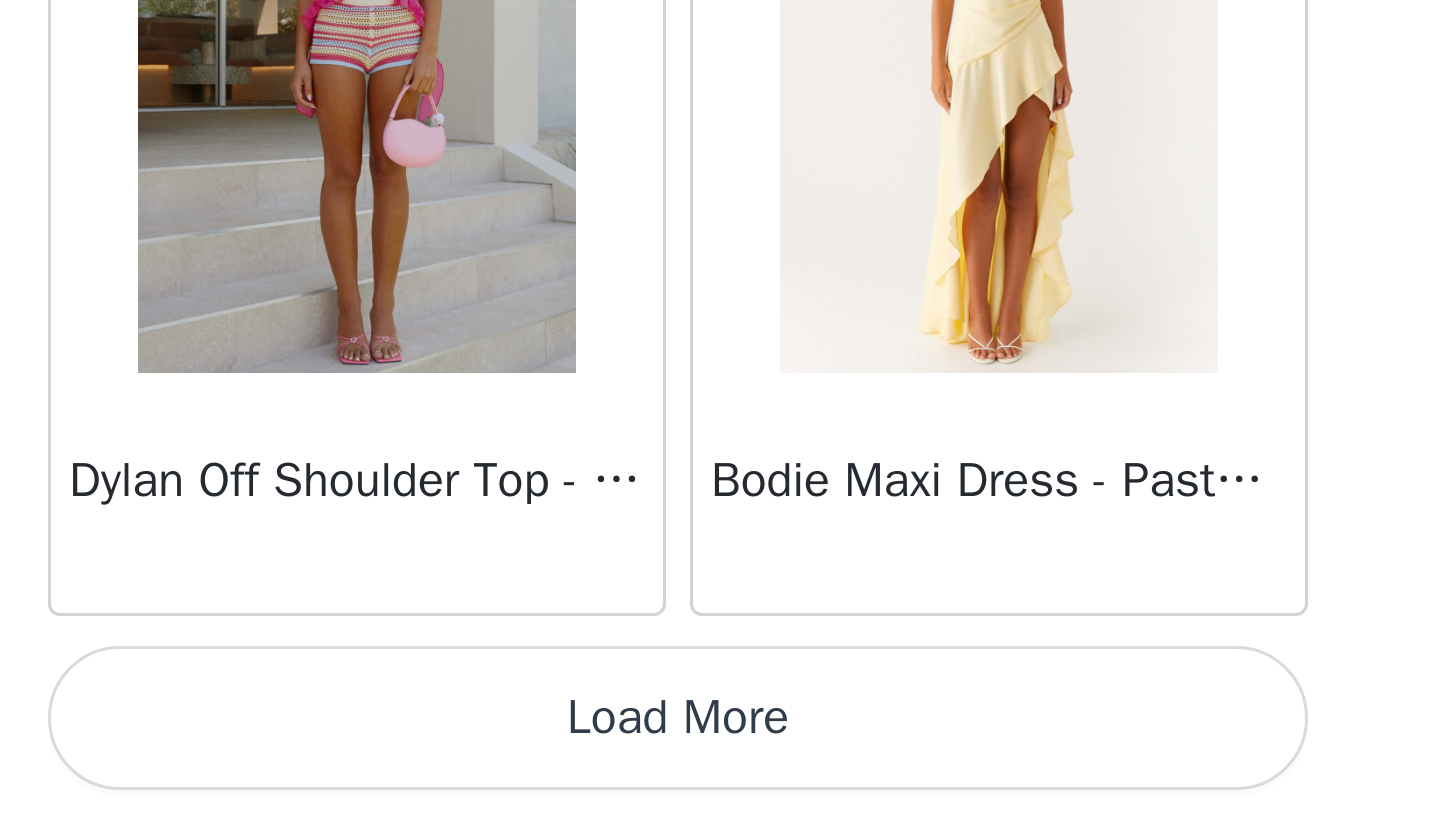 click on "Load More" at bounding box center [720, 786] 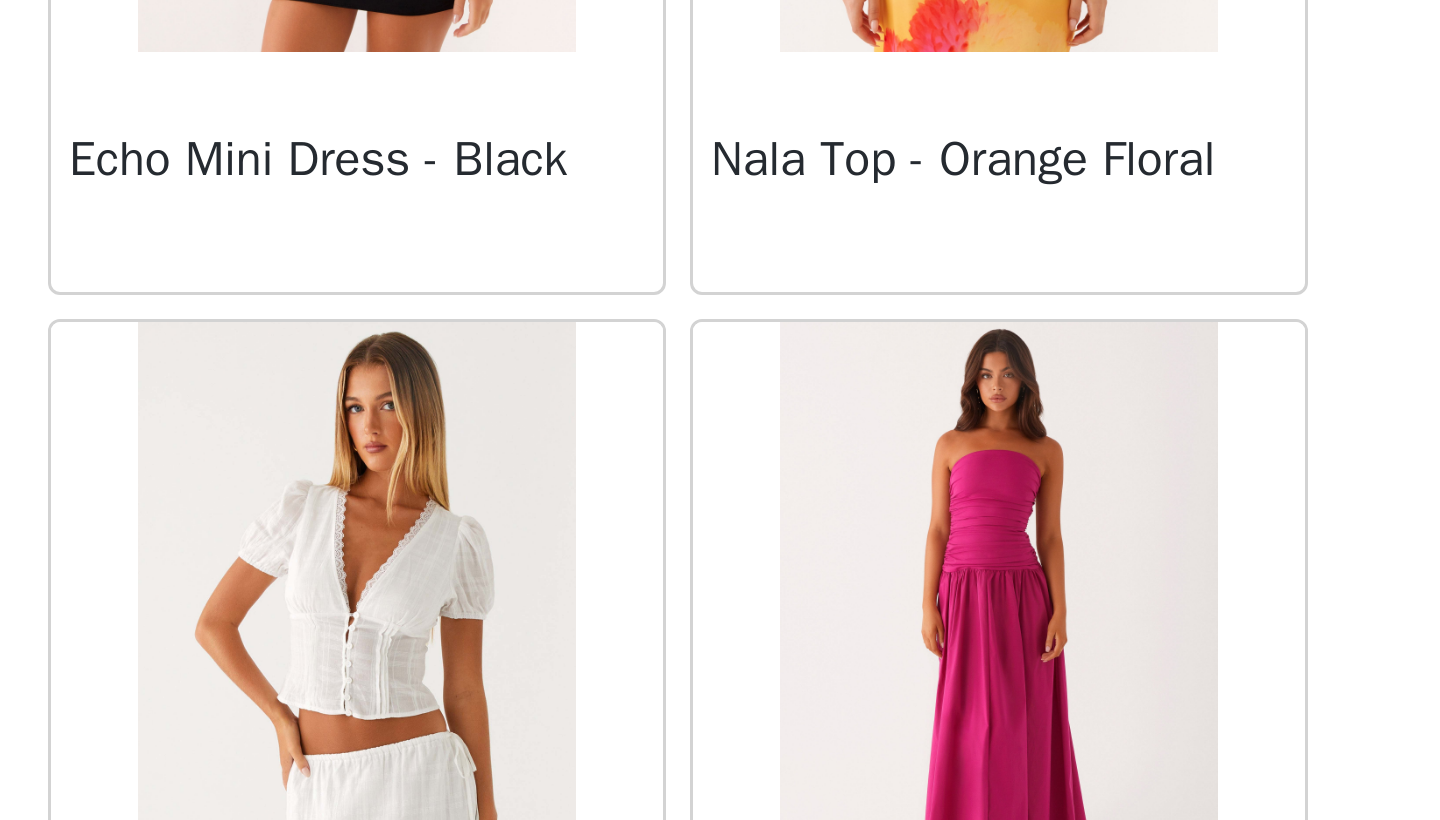 scroll, scrollTop: 19548, scrollLeft: 0, axis: vertical 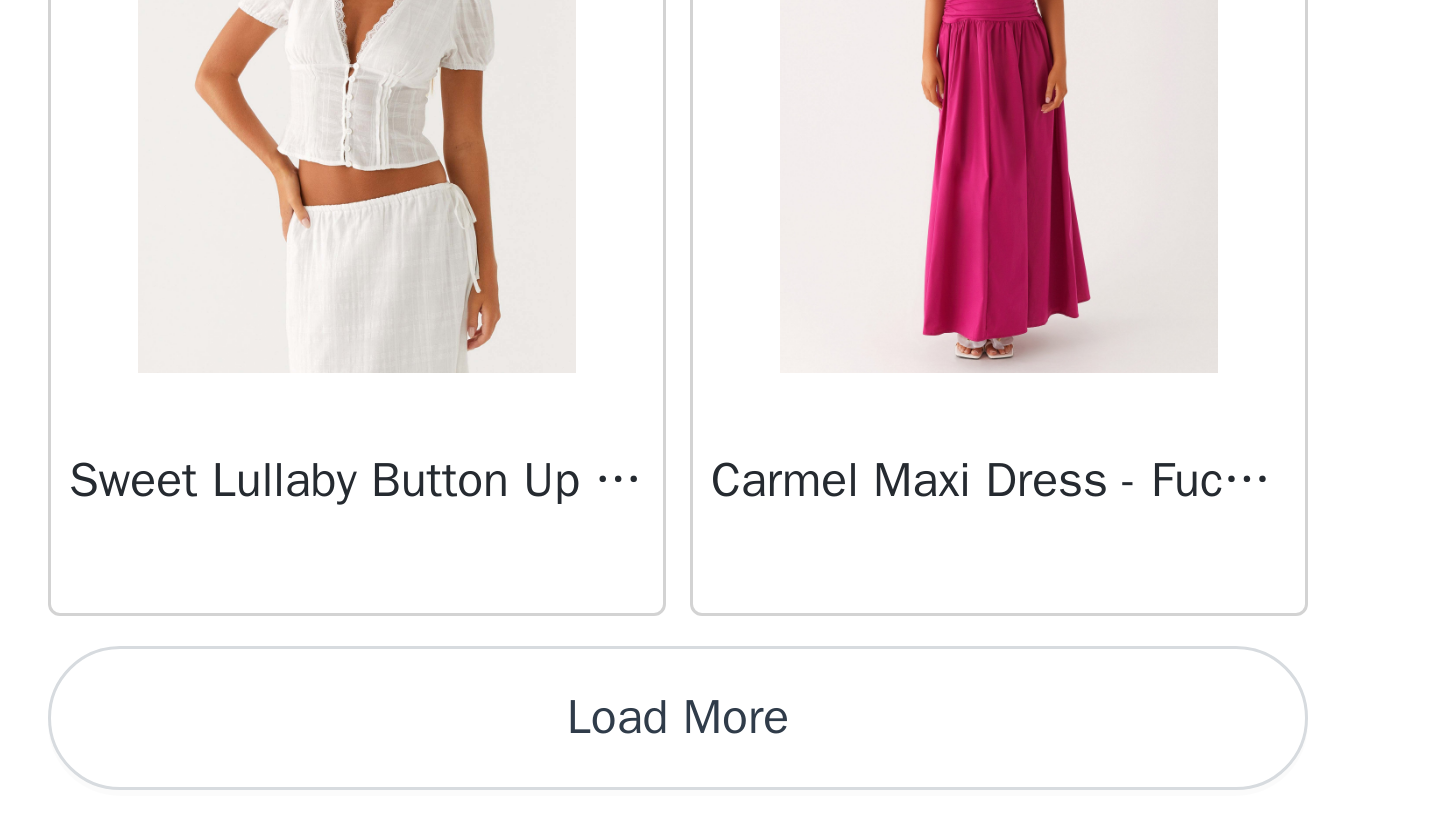 click on "Load More" at bounding box center (720, 786) 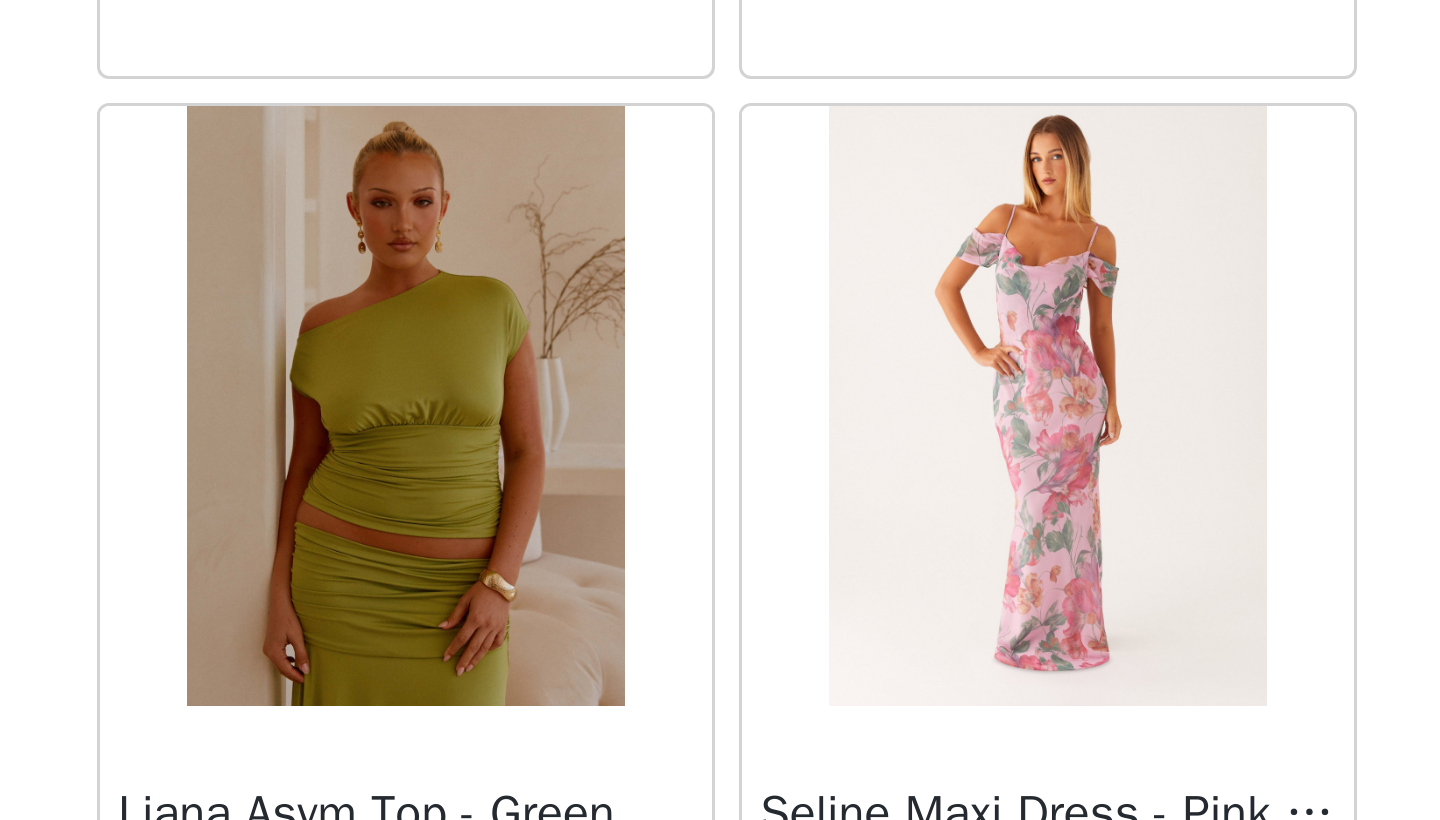 scroll, scrollTop: 20101, scrollLeft: 0, axis: vertical 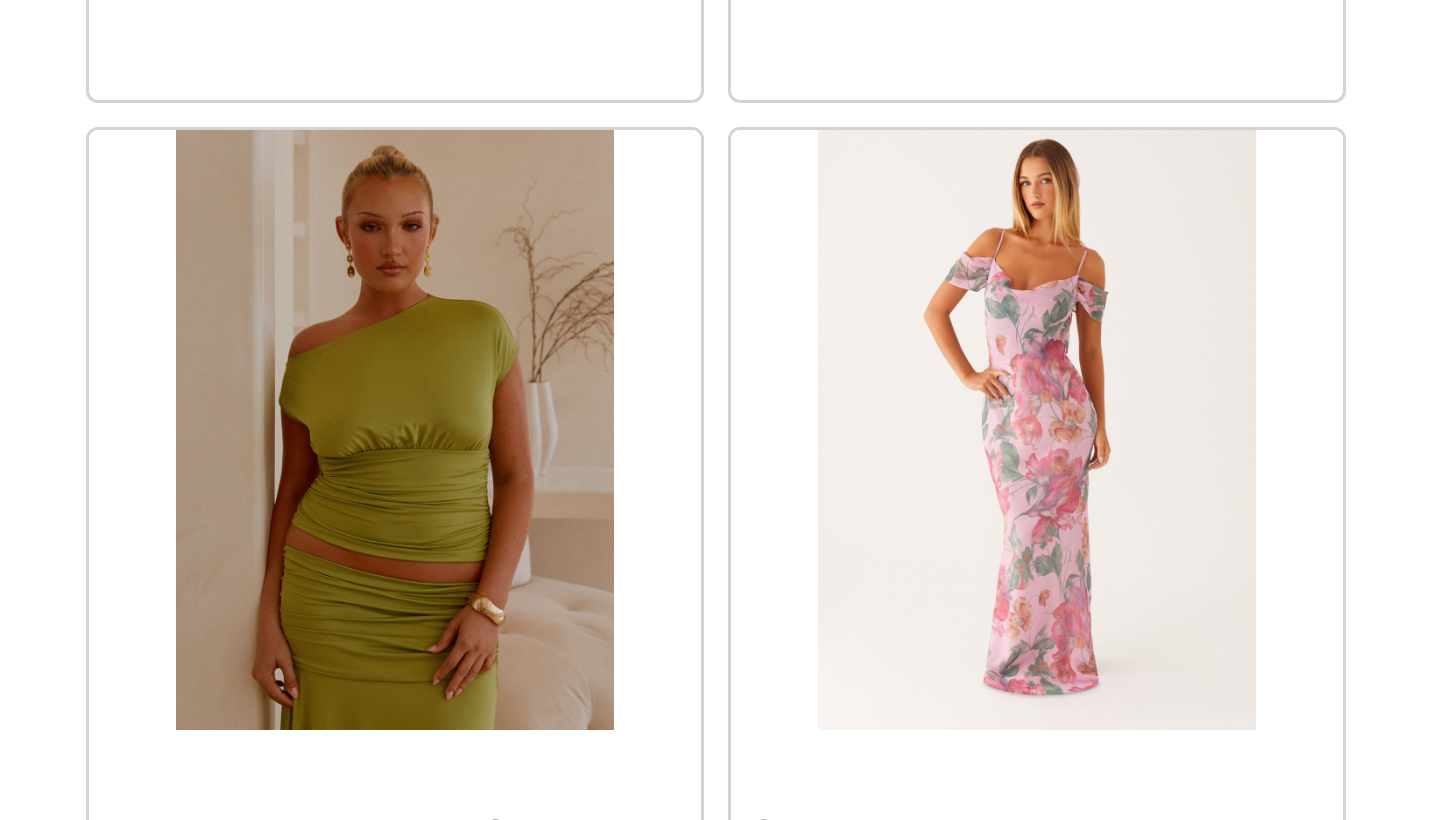 click at bounding box center [612, 690] 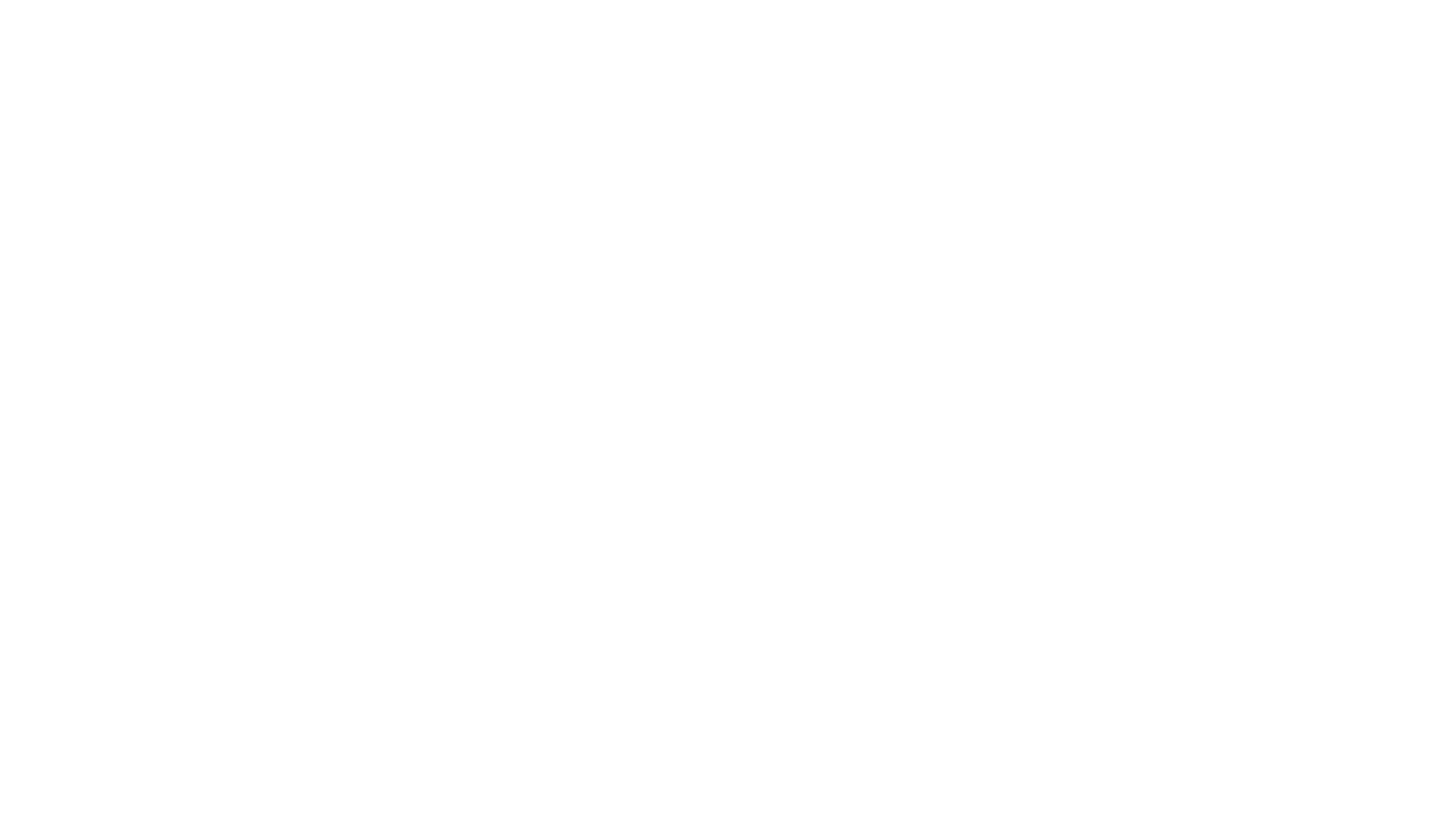 scroll, scrollTop: 212, scrollLeft: 0, axis: vertical 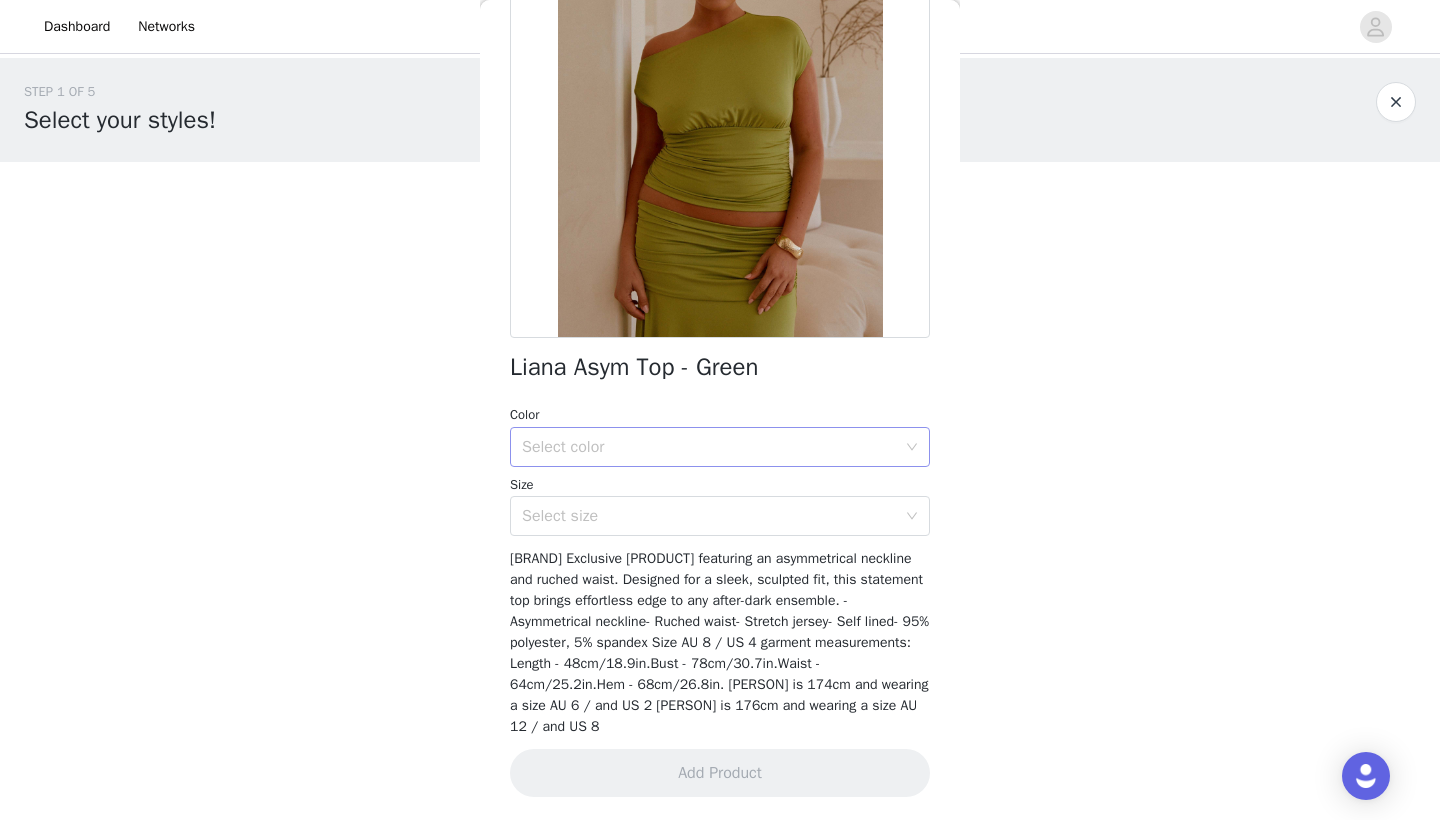 click on "Select color" at bounding box center (709, 447) 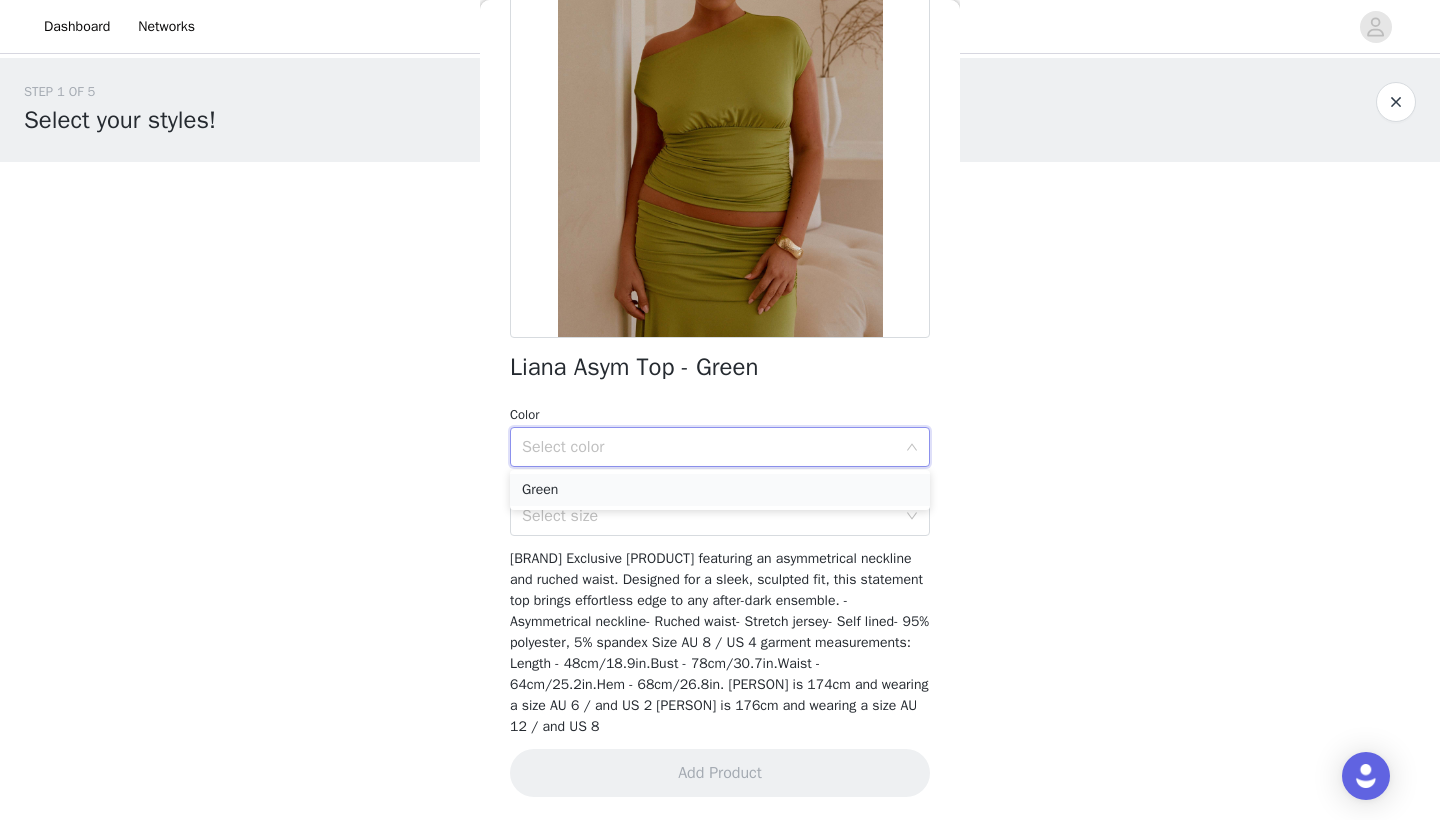 click on "Green" at bounding box center [720, 490] 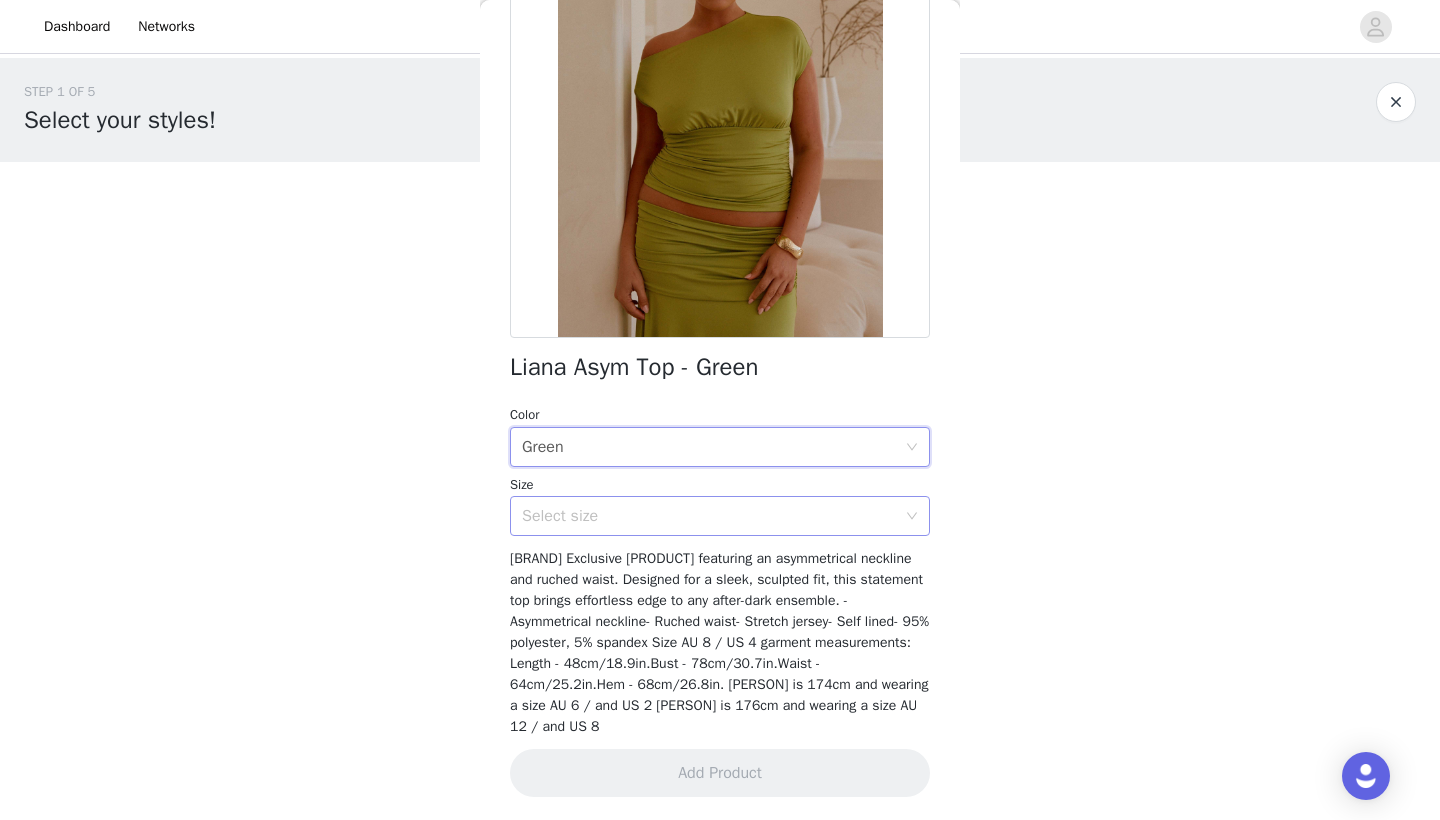 click on "Select size" at bounding box center (709, 516) 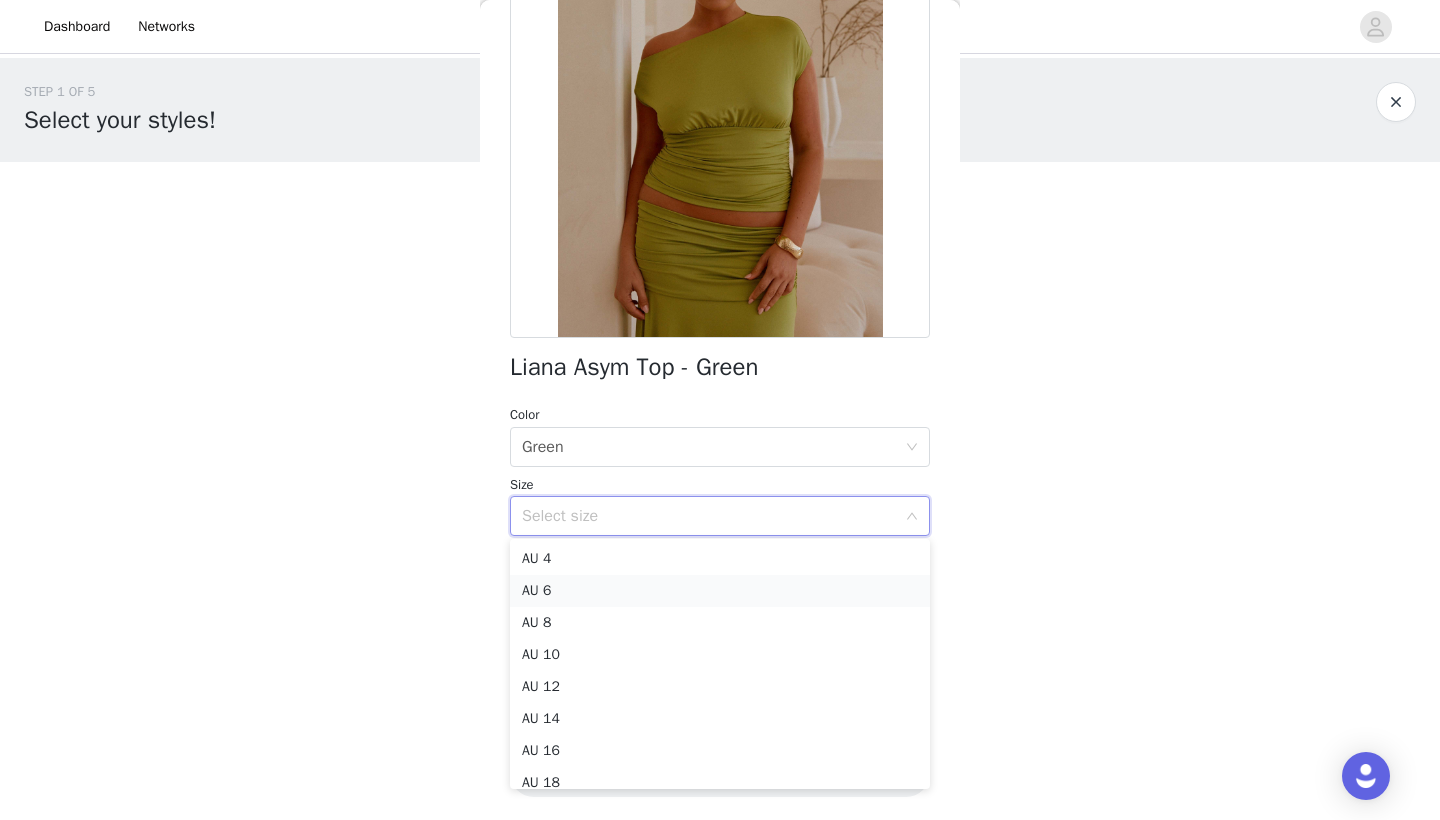 click on "AU 6" at bounding box center [720, 591] 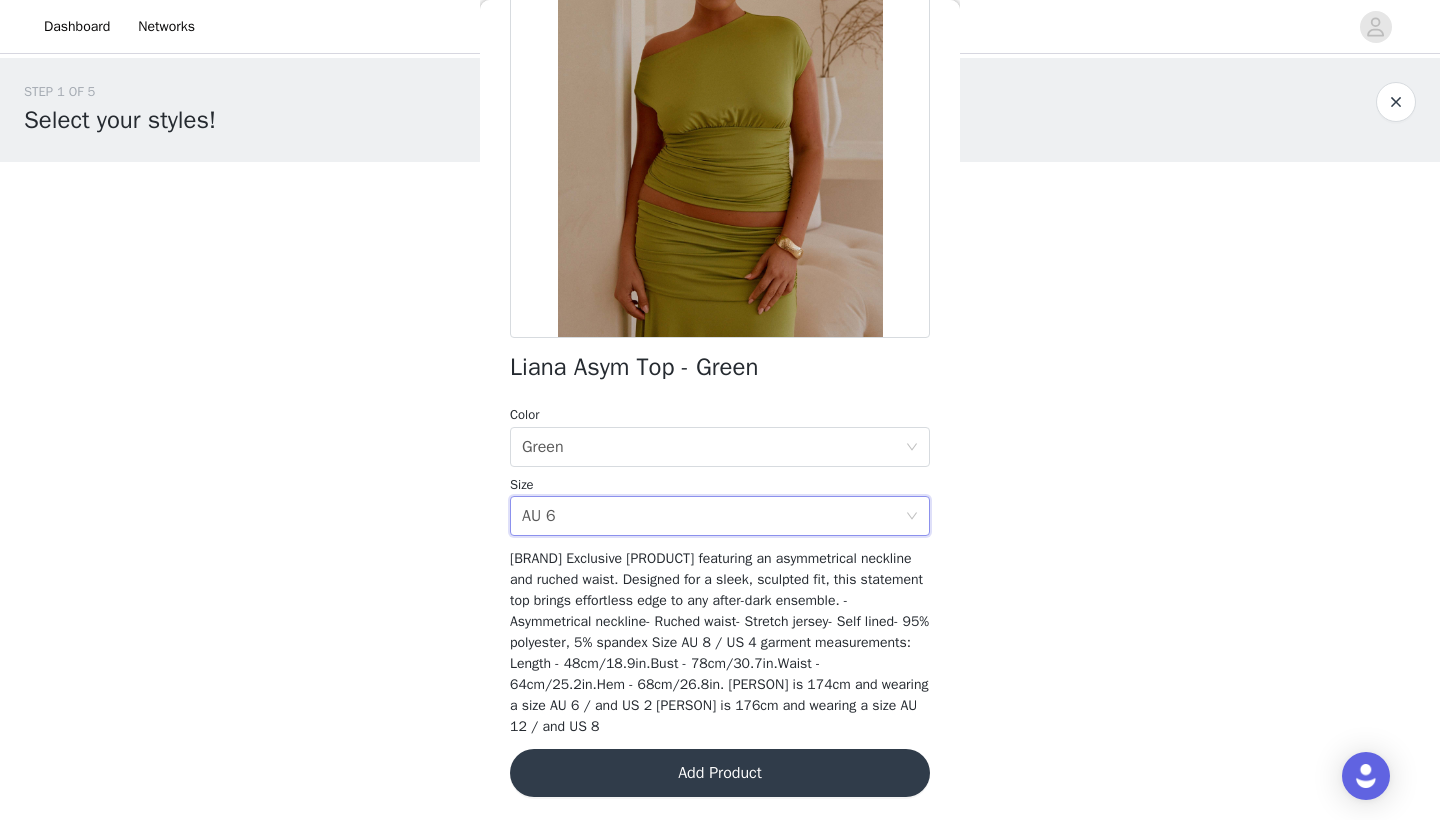 click on "Add Product" at bounding box center [720, 773] 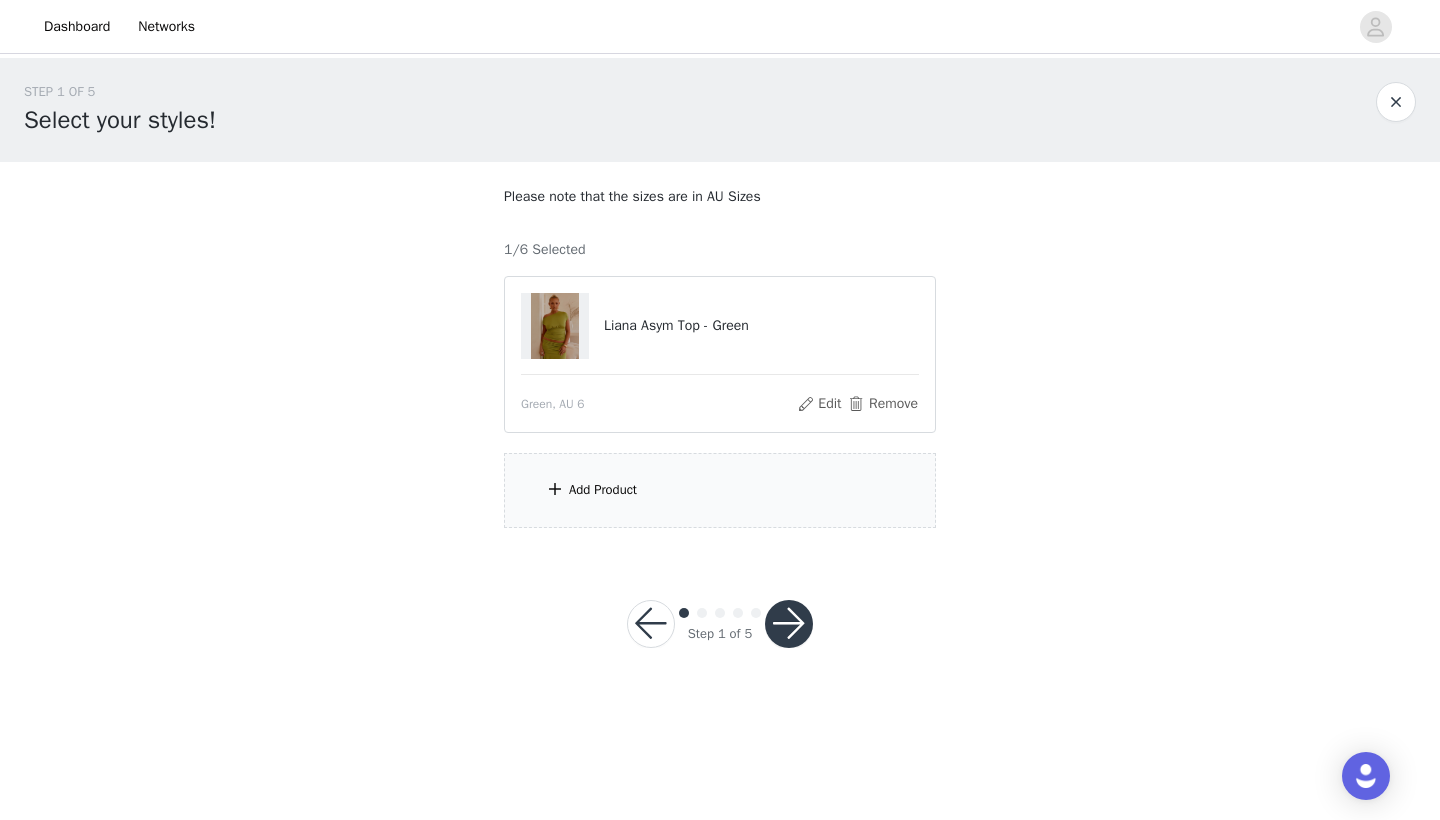 click on "Please note that the sizes are in AU Sizes       1/6 Selected           [PRODUCT] - Green           Green, AU 6       Edit   Remove     Add Product" at bounding box center (720, 357) 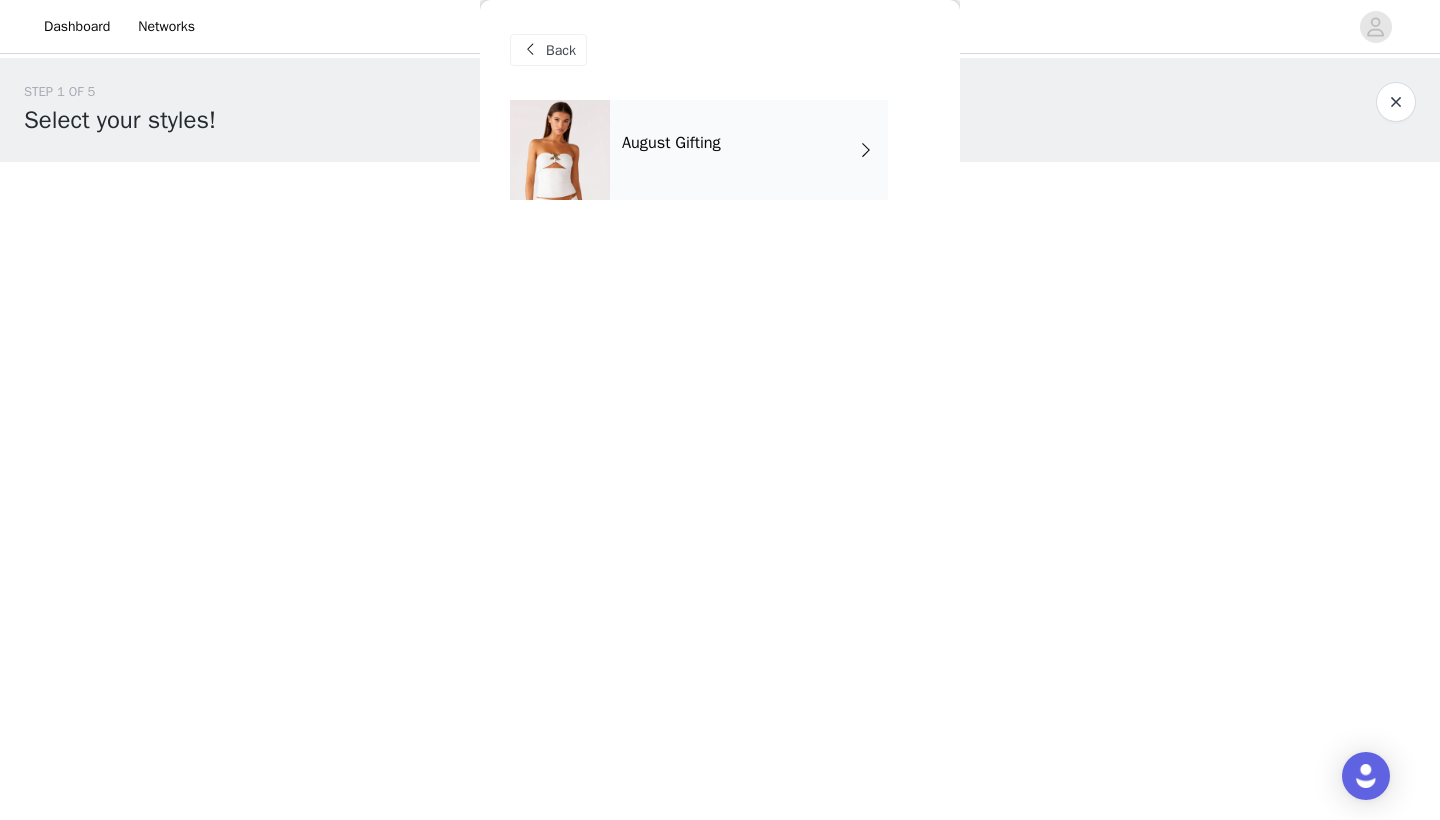 click on "August Gifting" at bounding box center (749, 150) 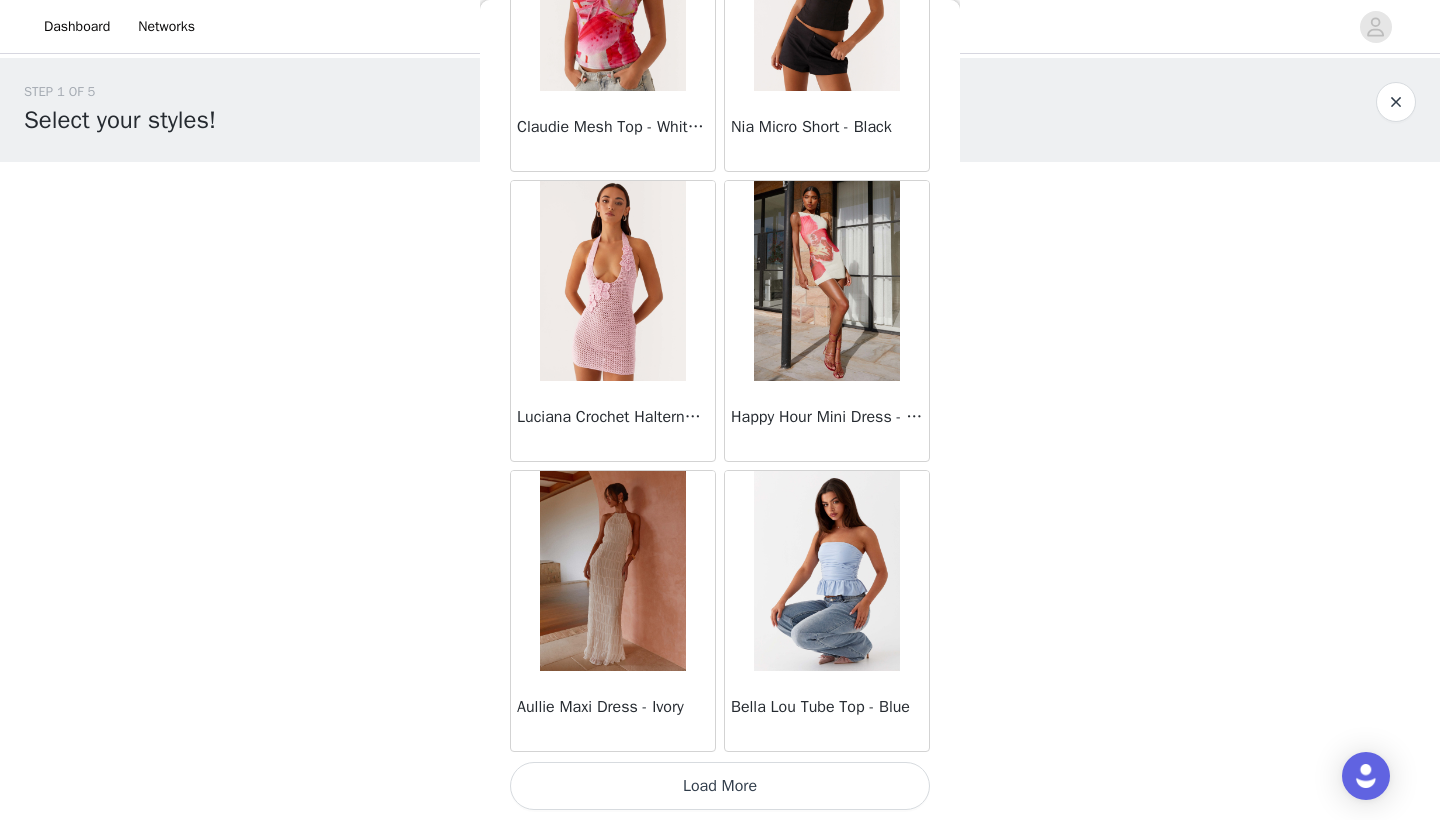 click on "Load More" at bounding box center (720, 786) 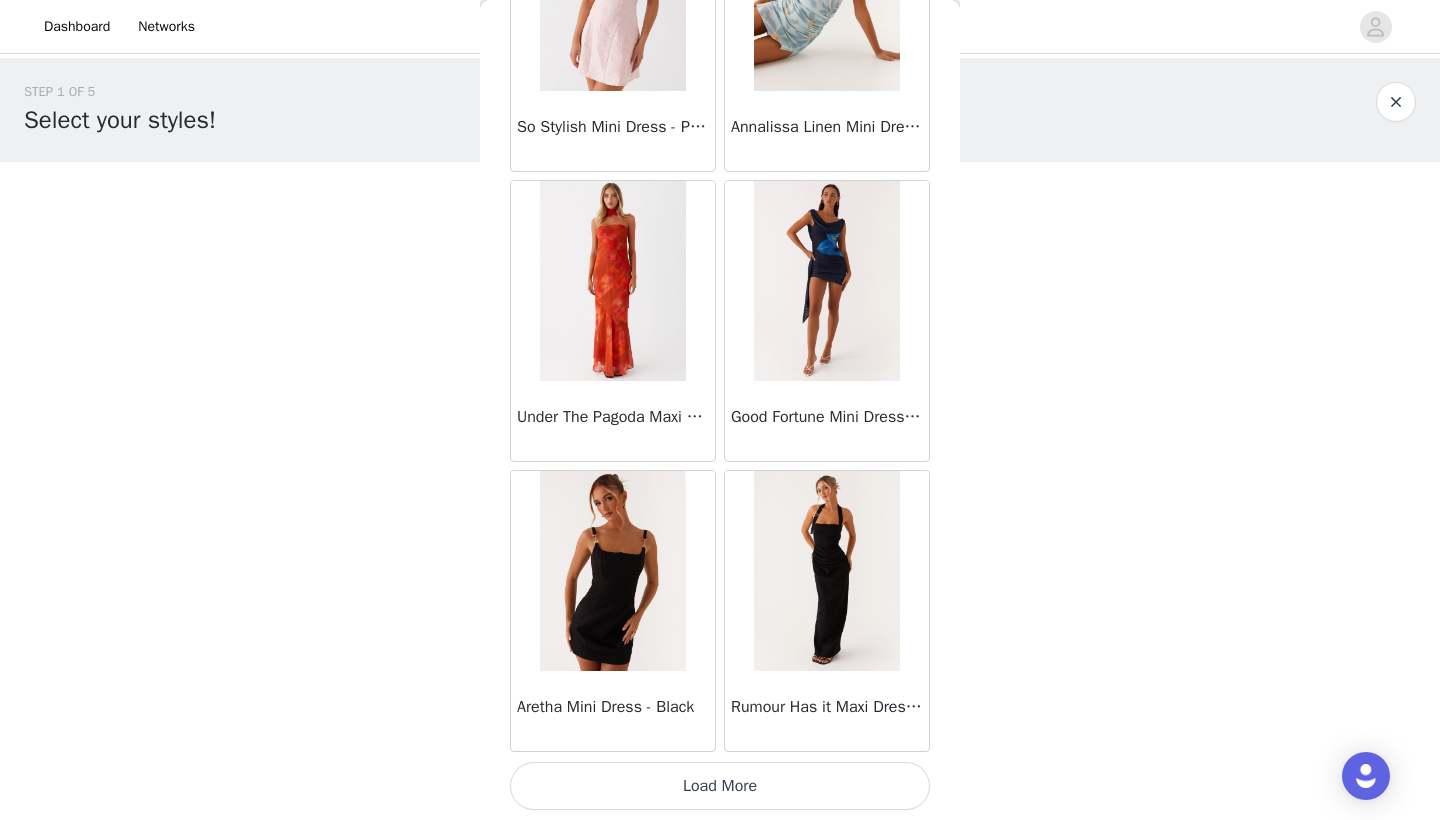 click on "Load More" at bounding box center [720, 786] 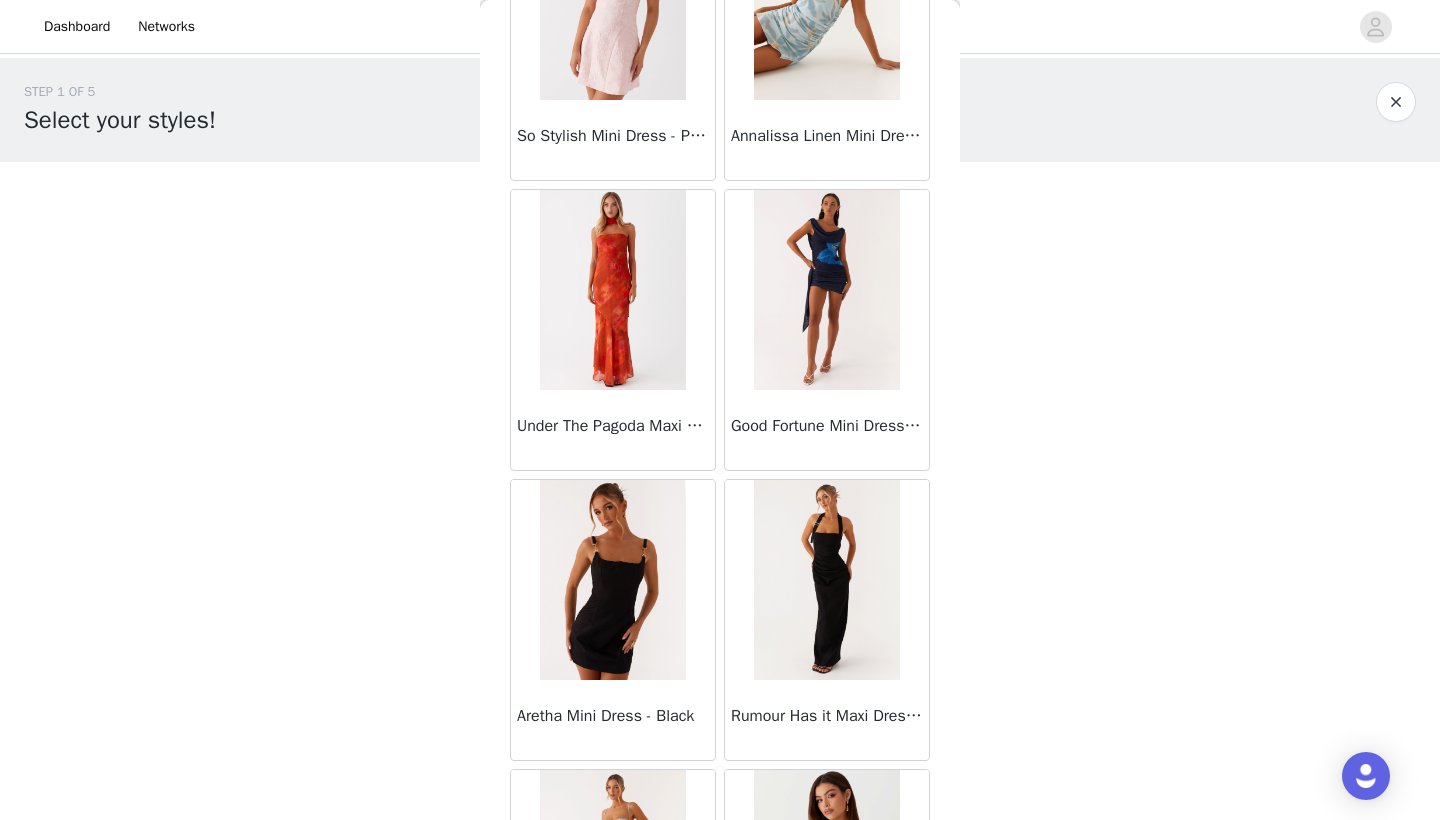 scroll, scrollTop: 0, scrollLeft: 0, axis: both 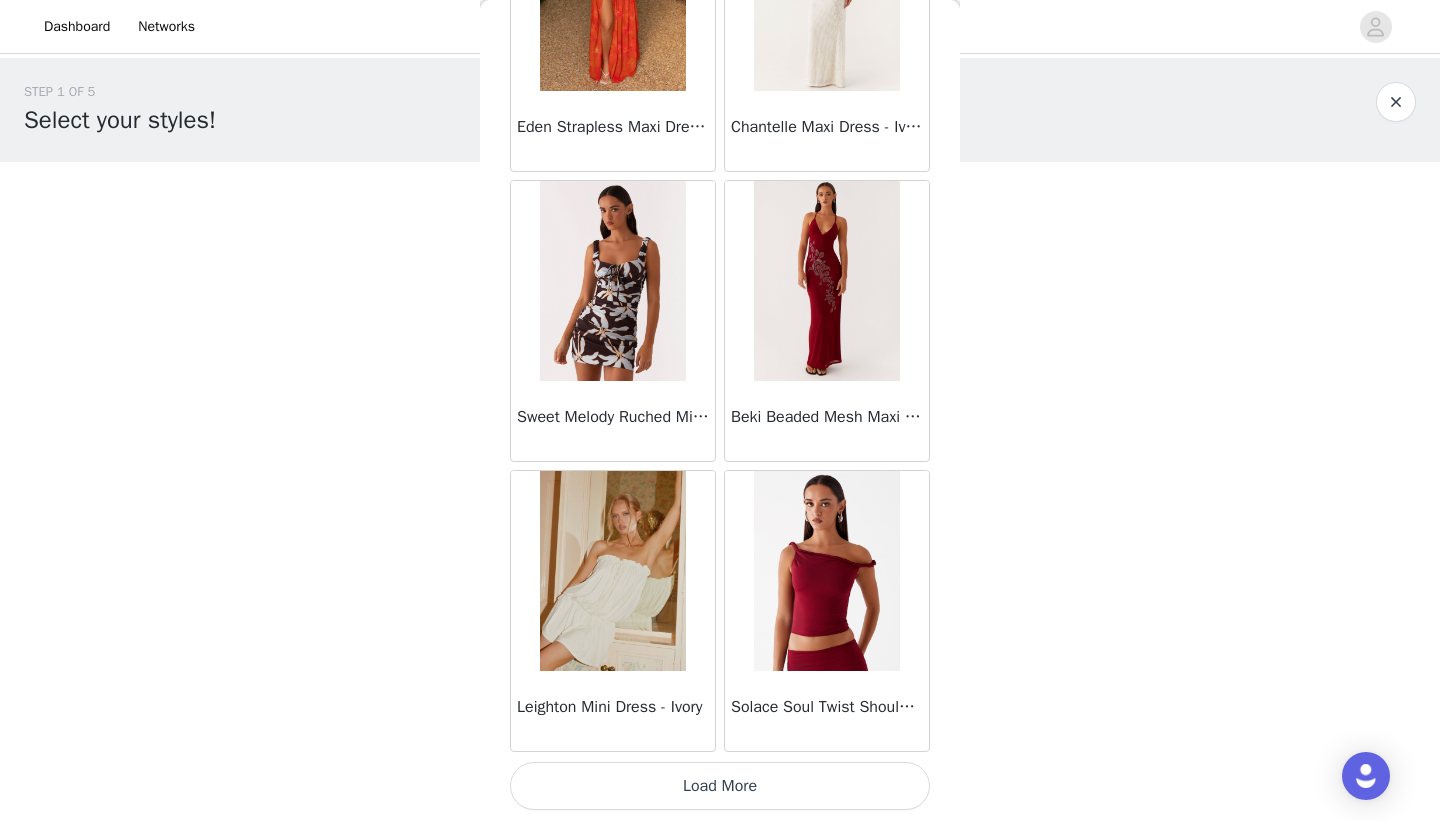 click on "Load More" at bounding box center [720, 786] 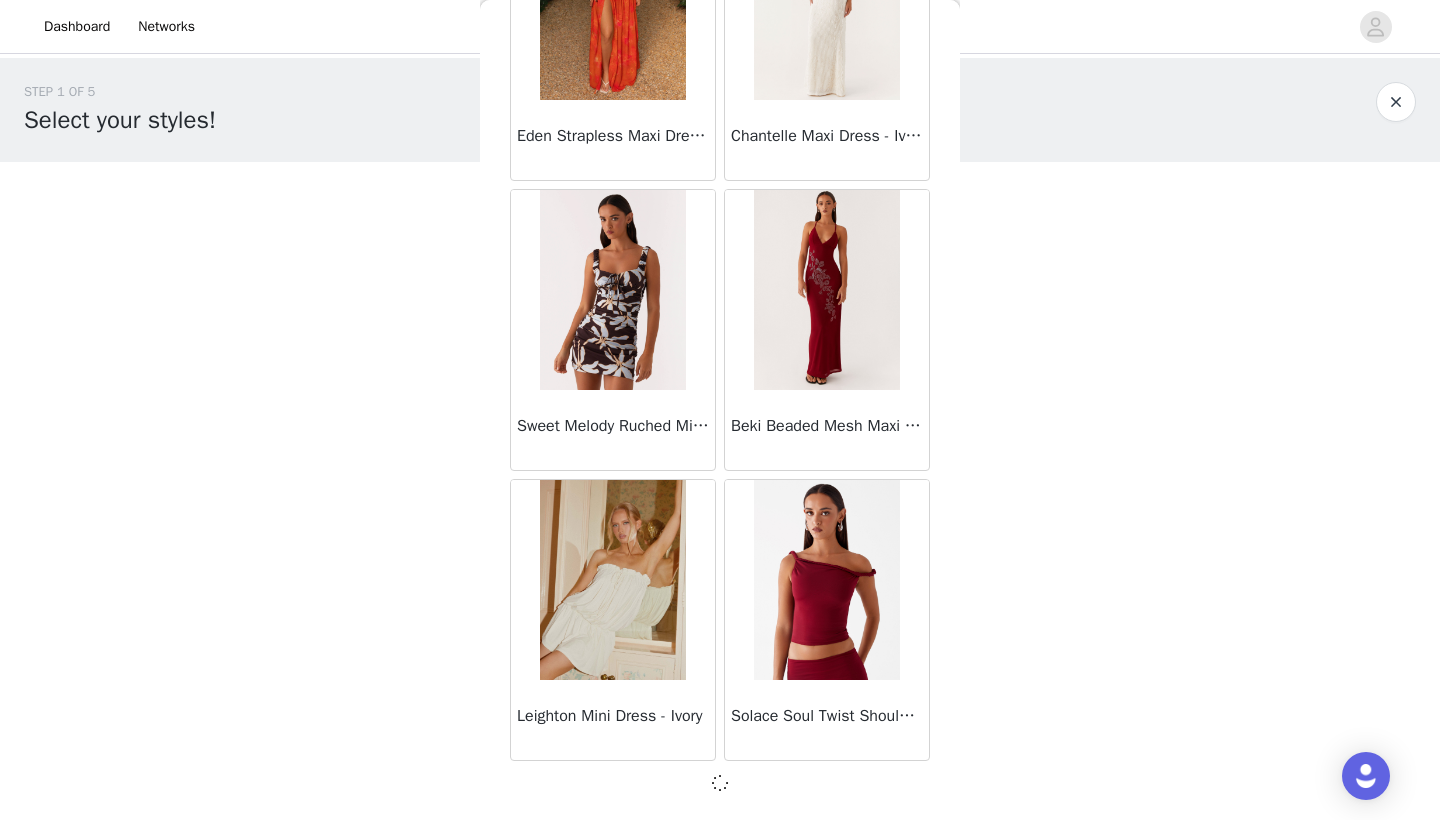 scroll, scrollTop: 8031, scrollLeft: 0, axis: vertical 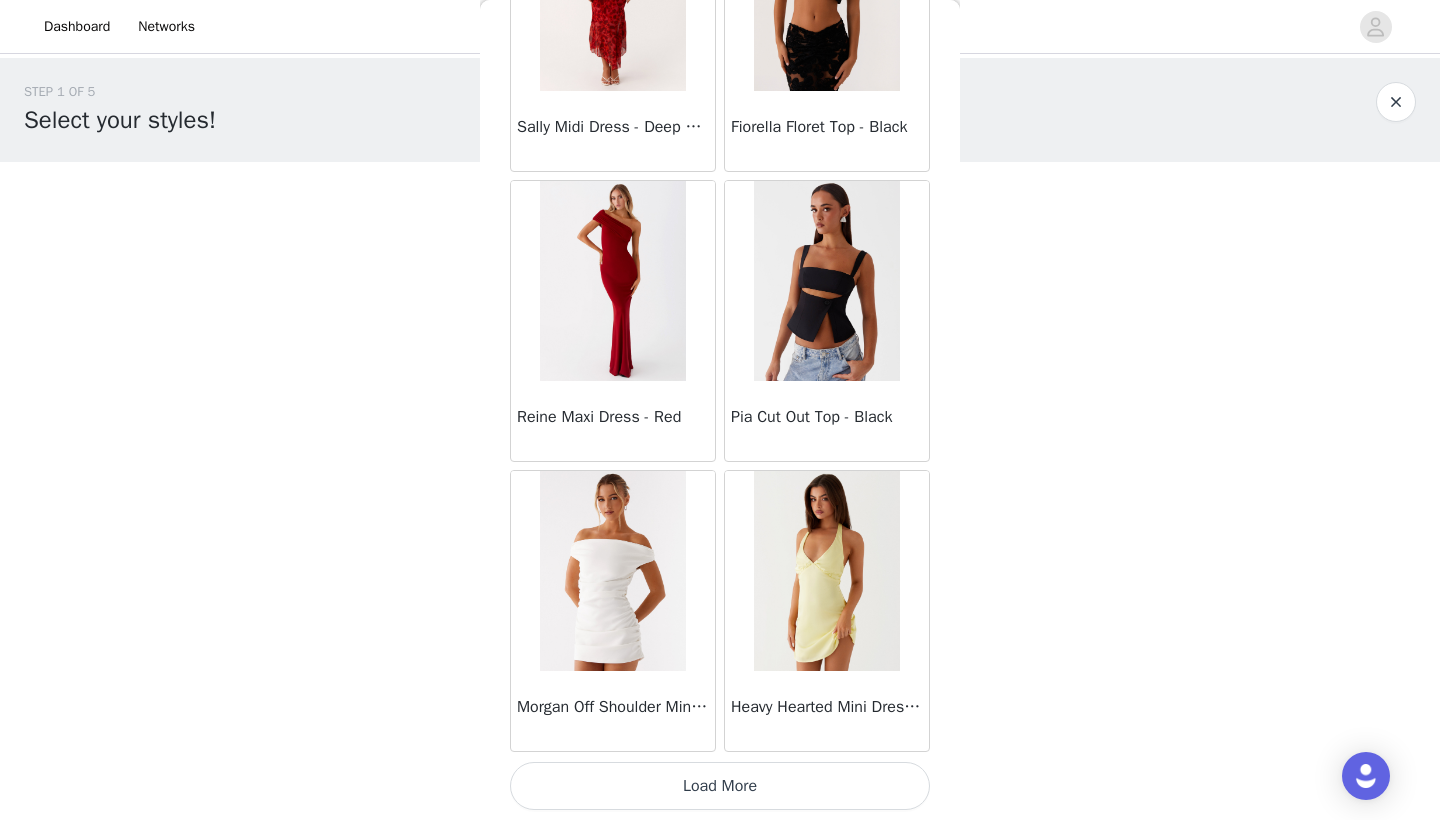 click on "Load More" at bounding box center [720, 786] 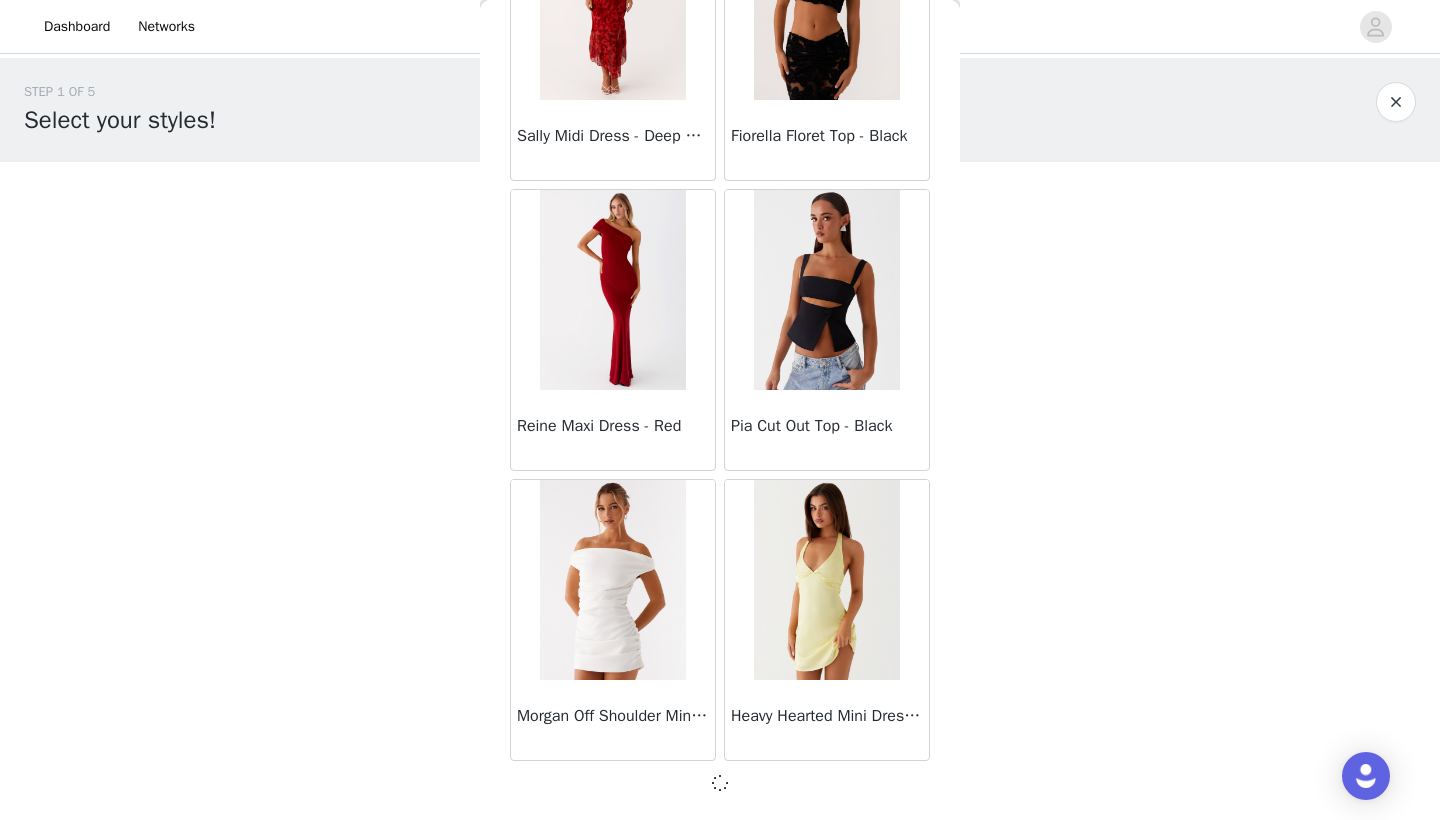 scroll, scrollTop: 10931, scrollLeft: 0, axis: vertical 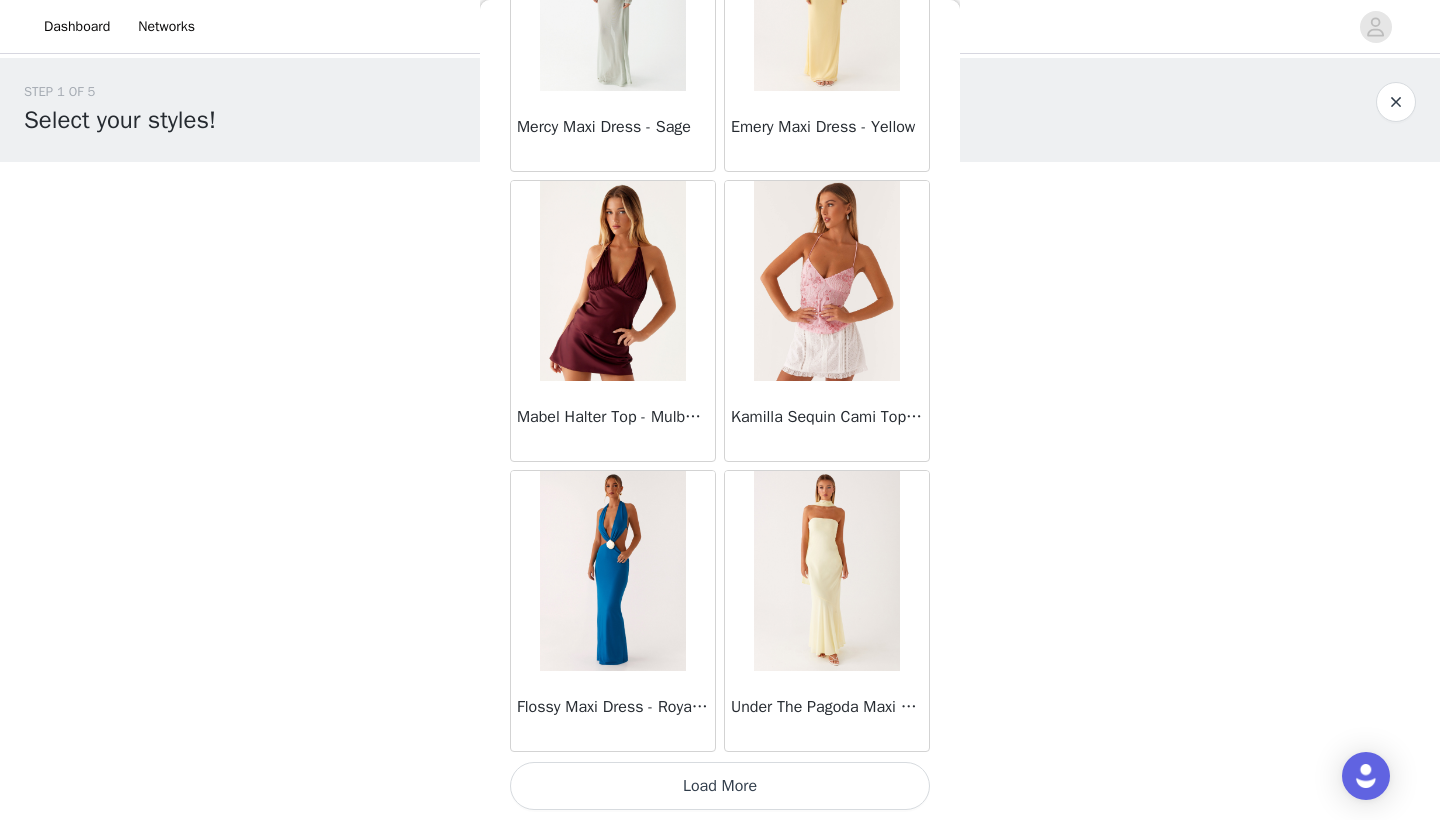 click on "Load More" at bounding box center [720, 786] 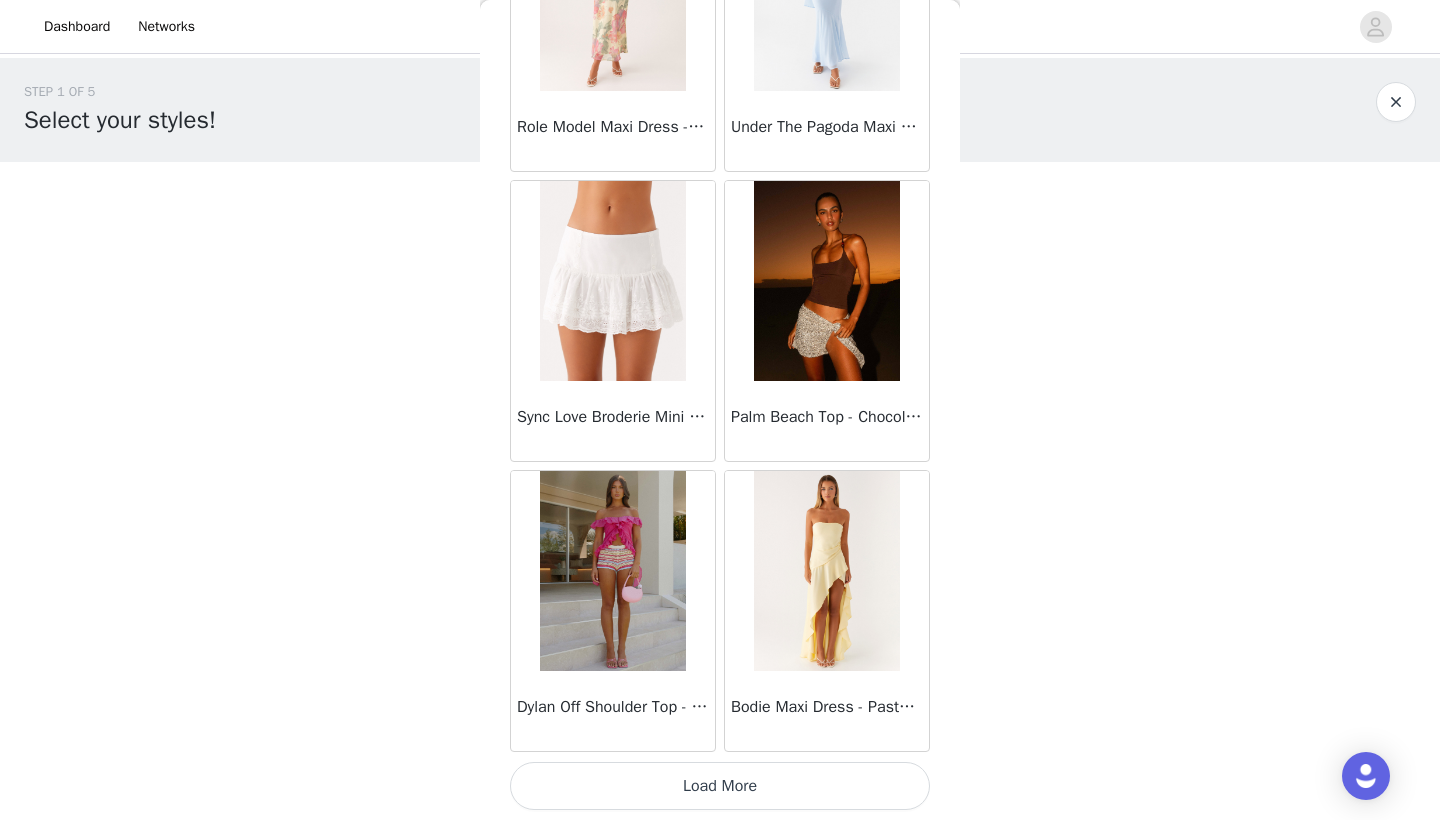 click on "Load More" at bounding box center [720, 786] 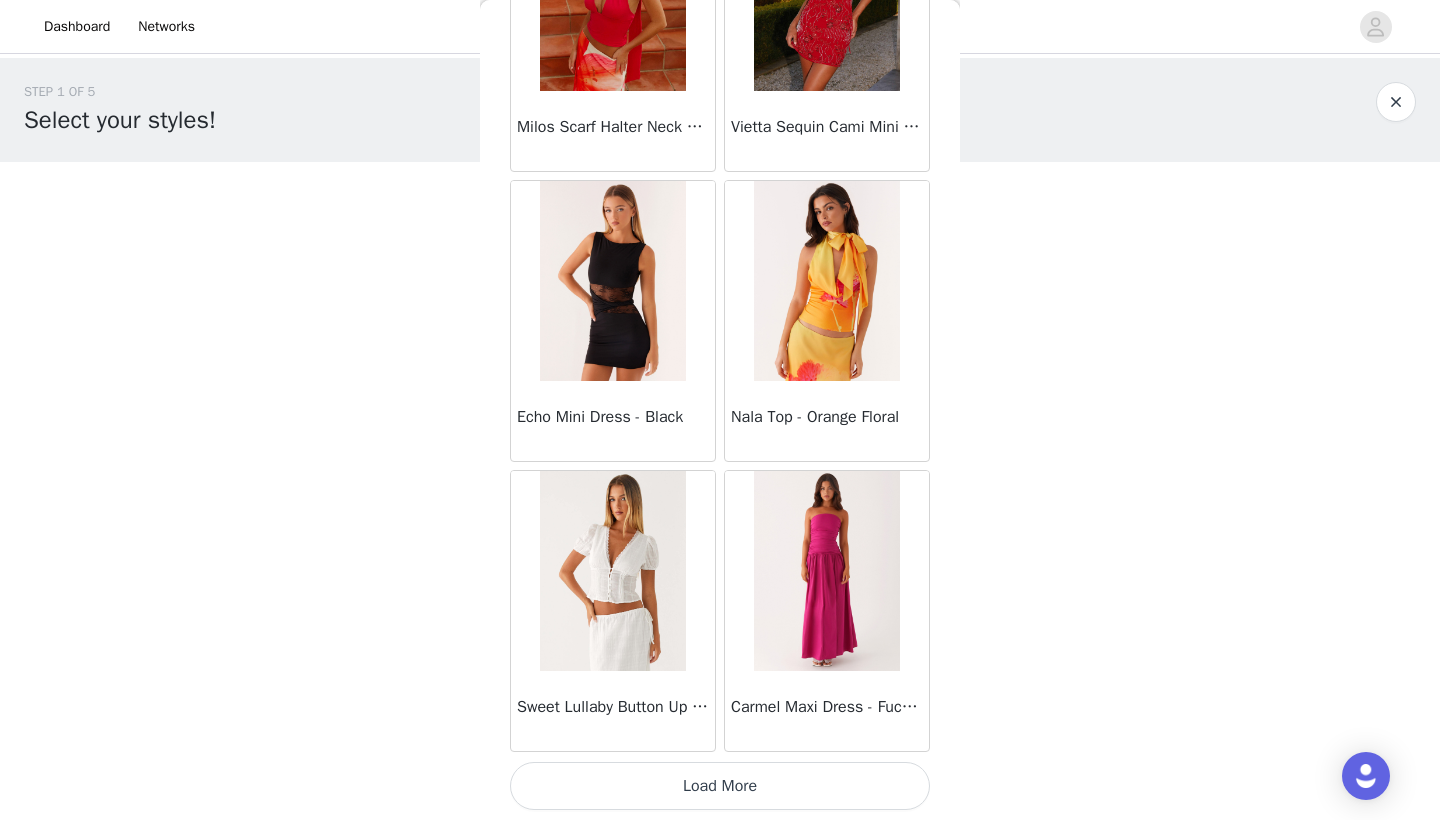scroll, scrollTop: 19631, scrollLeft: 0, axis: vertical 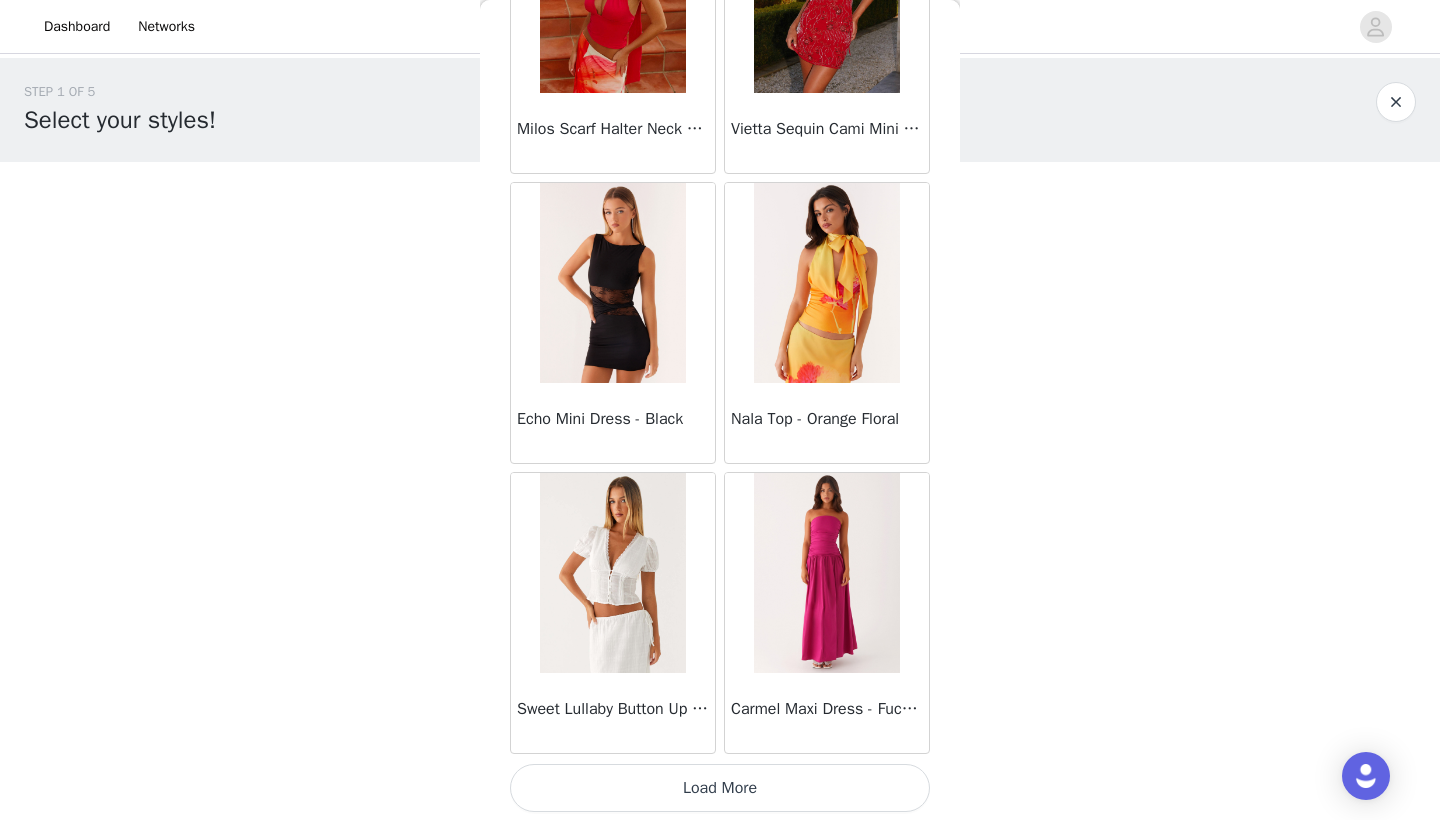 click on "Load More" at bounding box center [720, 788] 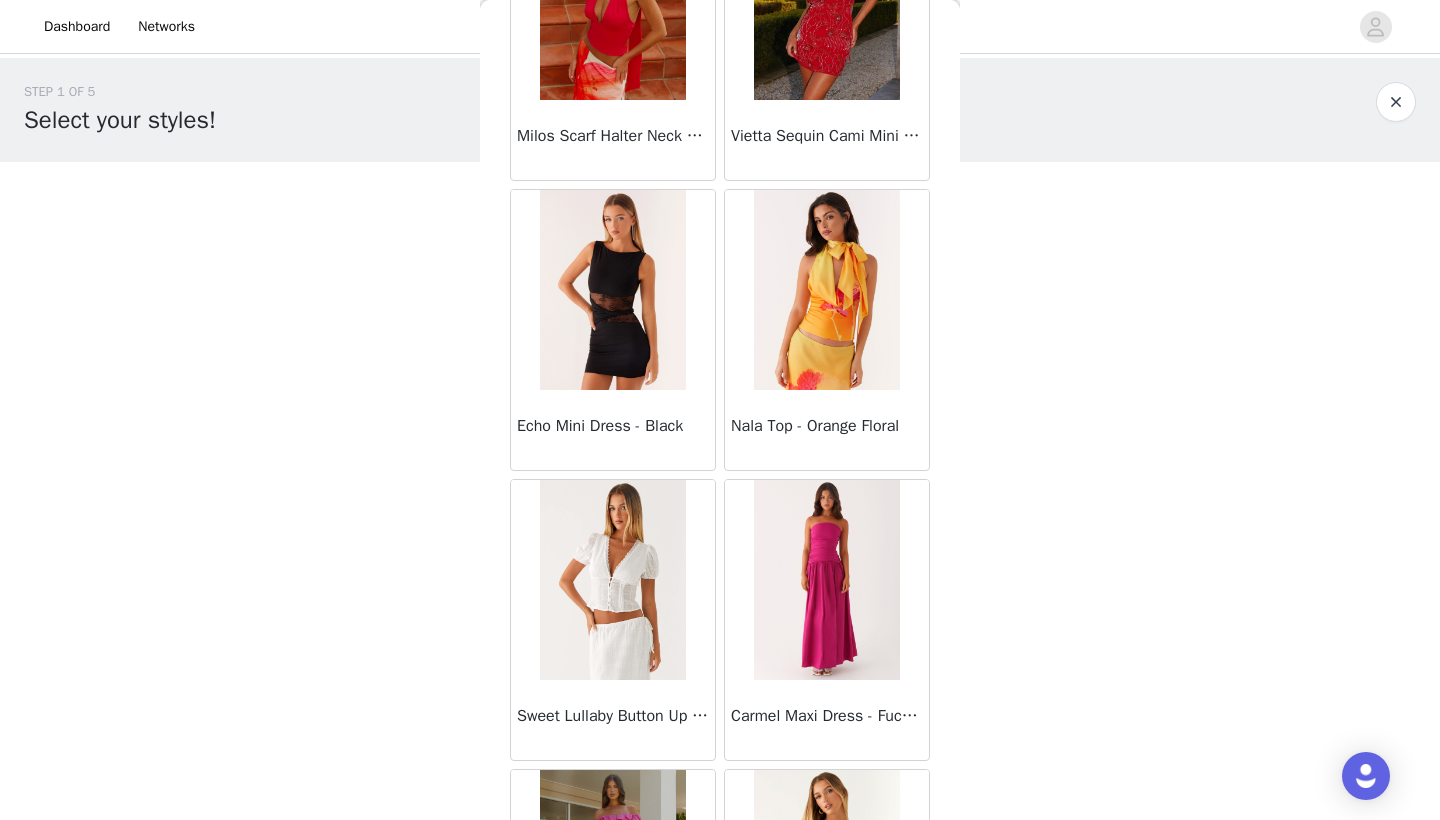 scroll, scrollTop: 0, scrollLeft: 0, axis: both 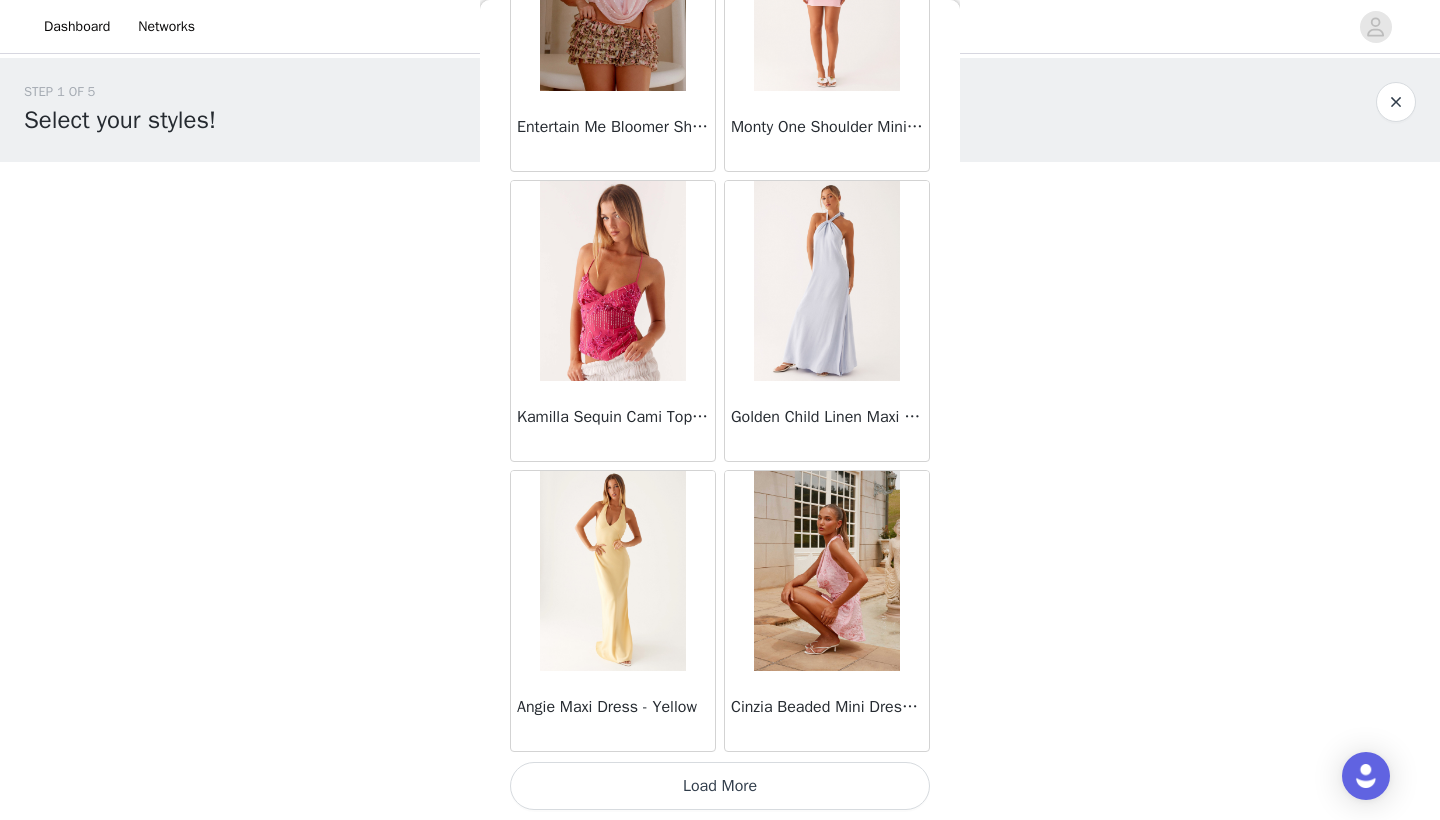 click on "Load More" at bounding box center (720, 786) 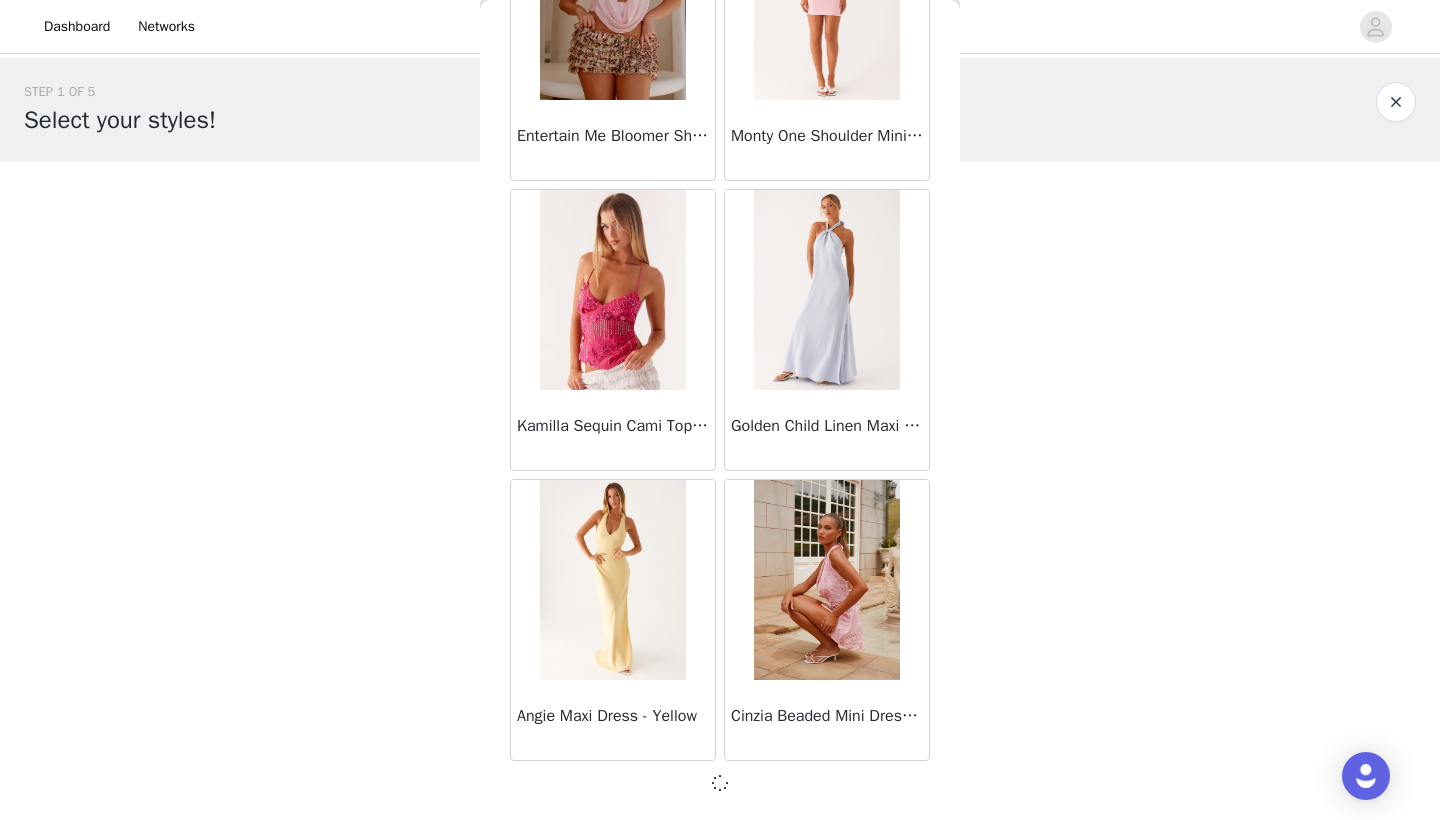 scroll, scrollTop: 22531, scrollLeft: 0, axis: vertical 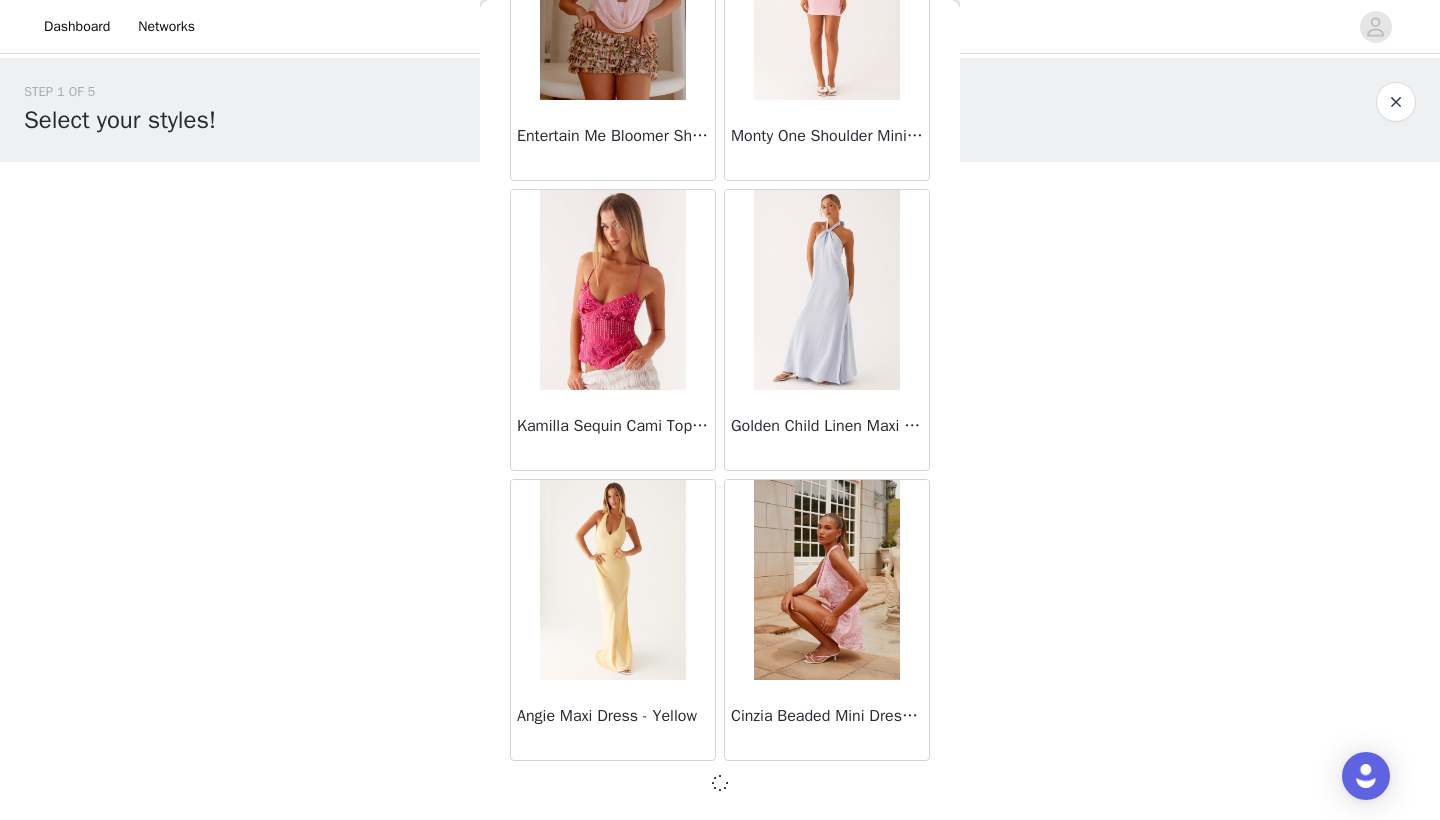click at bounding box center (720, 783) 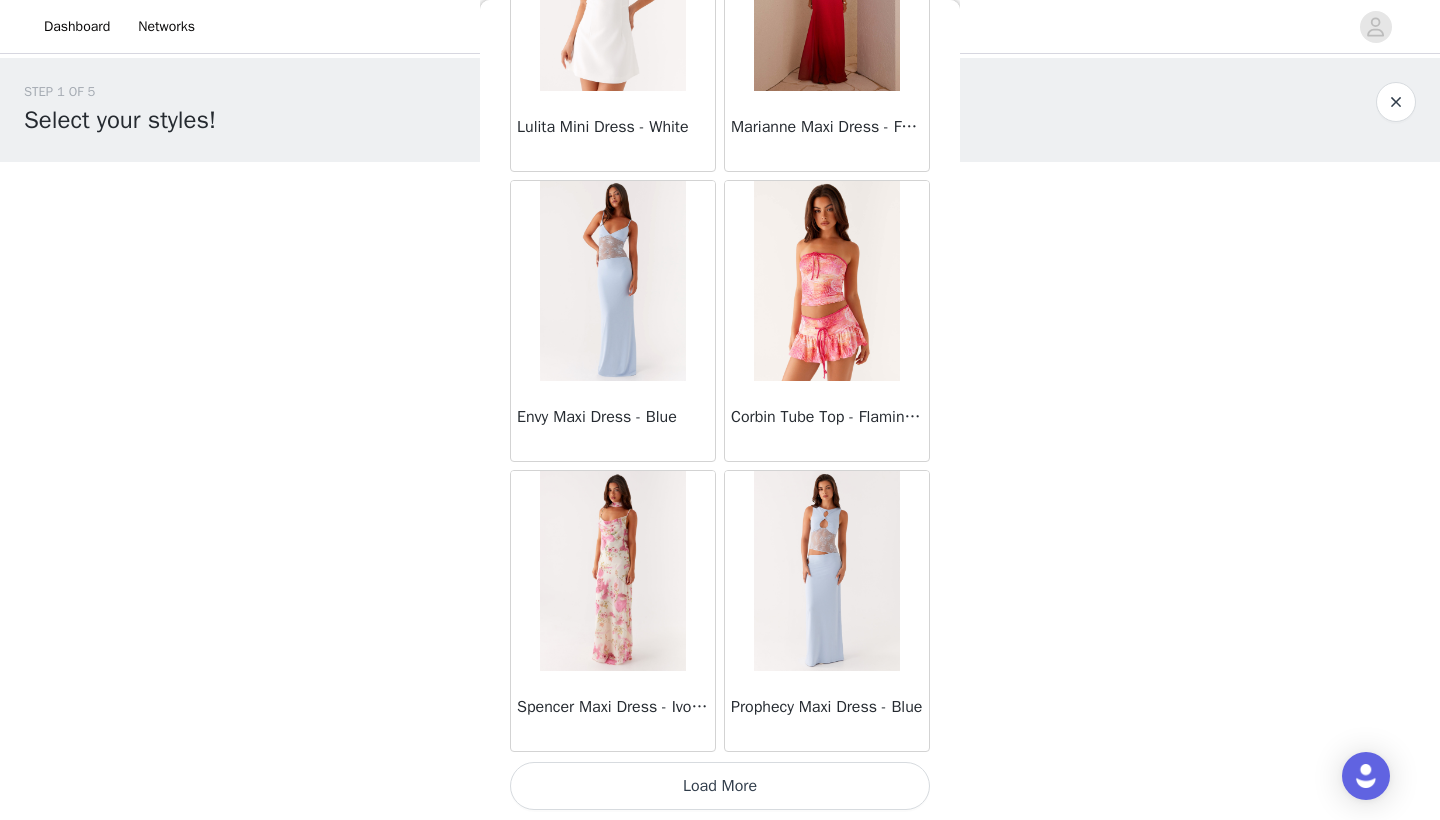 click on "Load More" at bounding box center [720, 786] 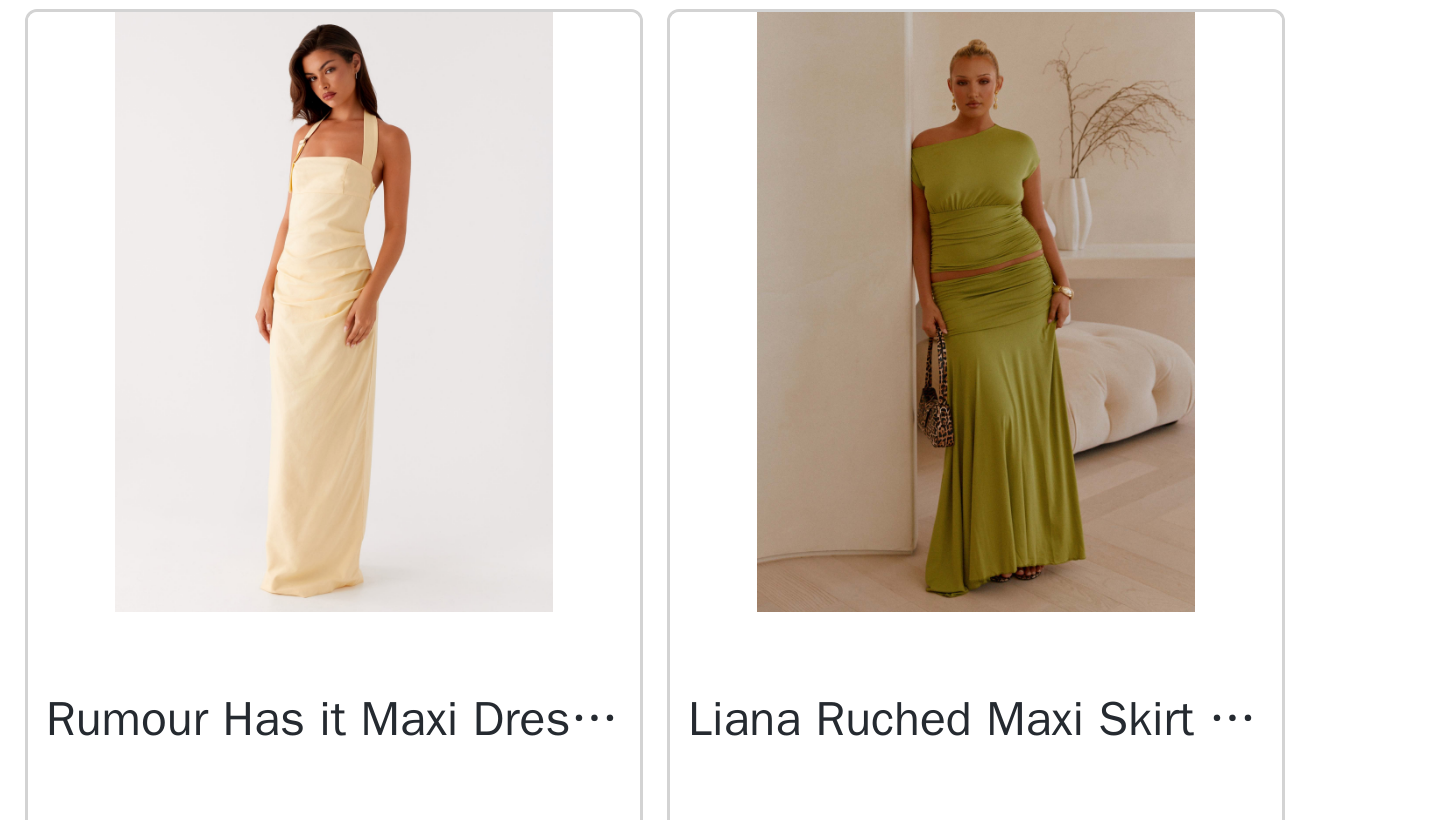 scroll, scrollTop: 26247, scrollLeft: 0, axis: vertical 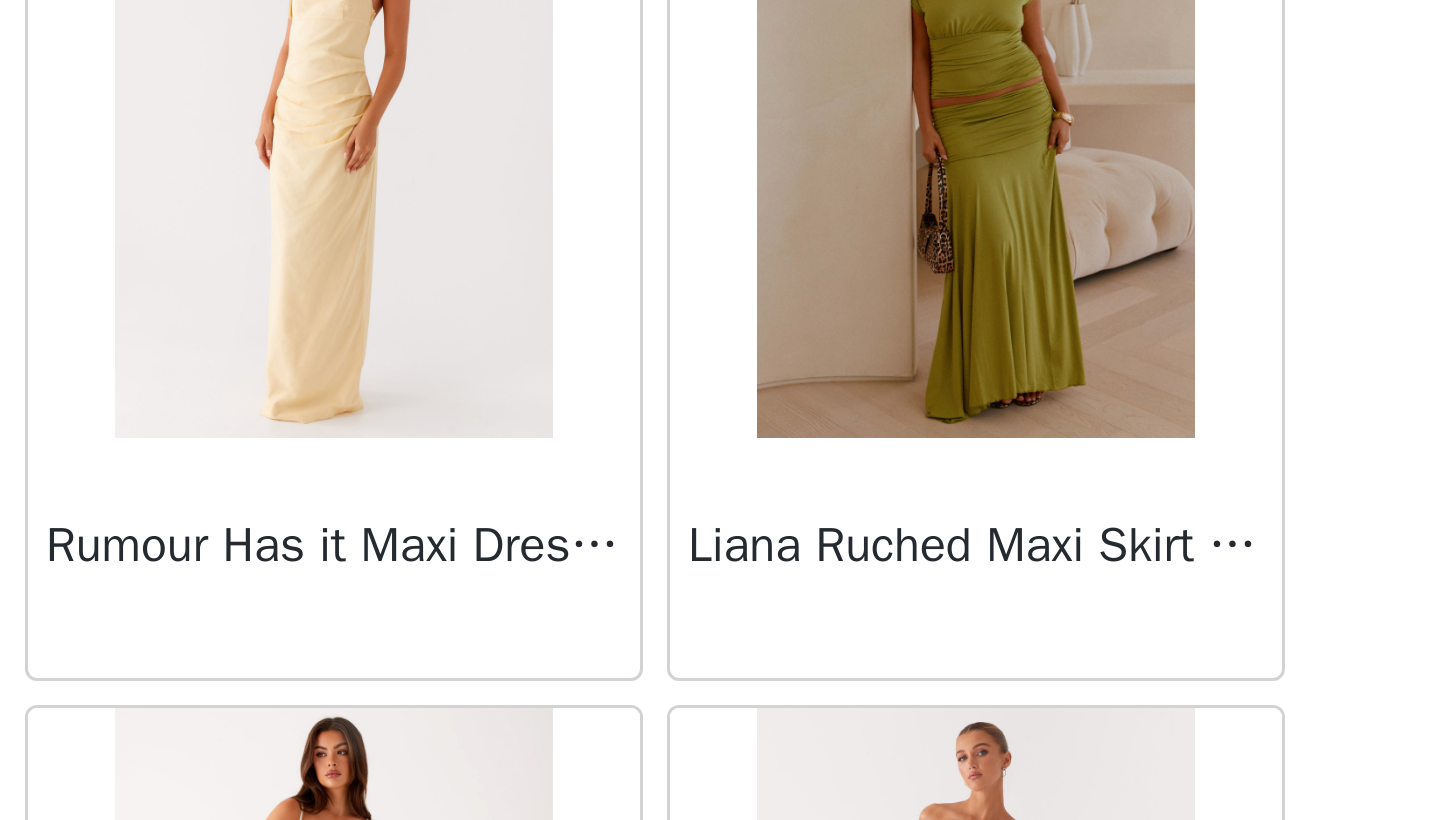 click at bounding box center (826, 344) 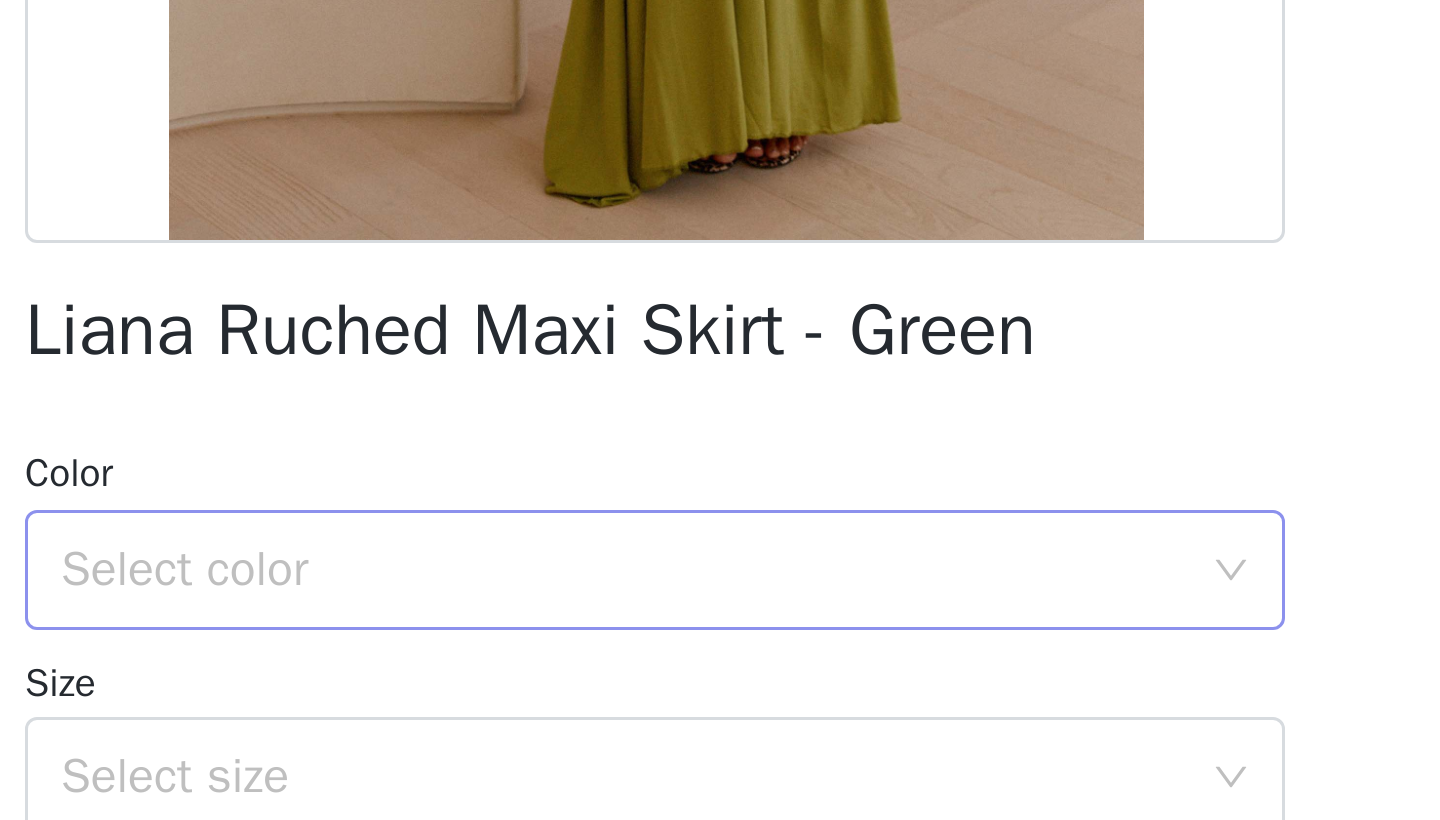 scroll, scrollTop: 191, scrollLeft: 0, axis: vertical 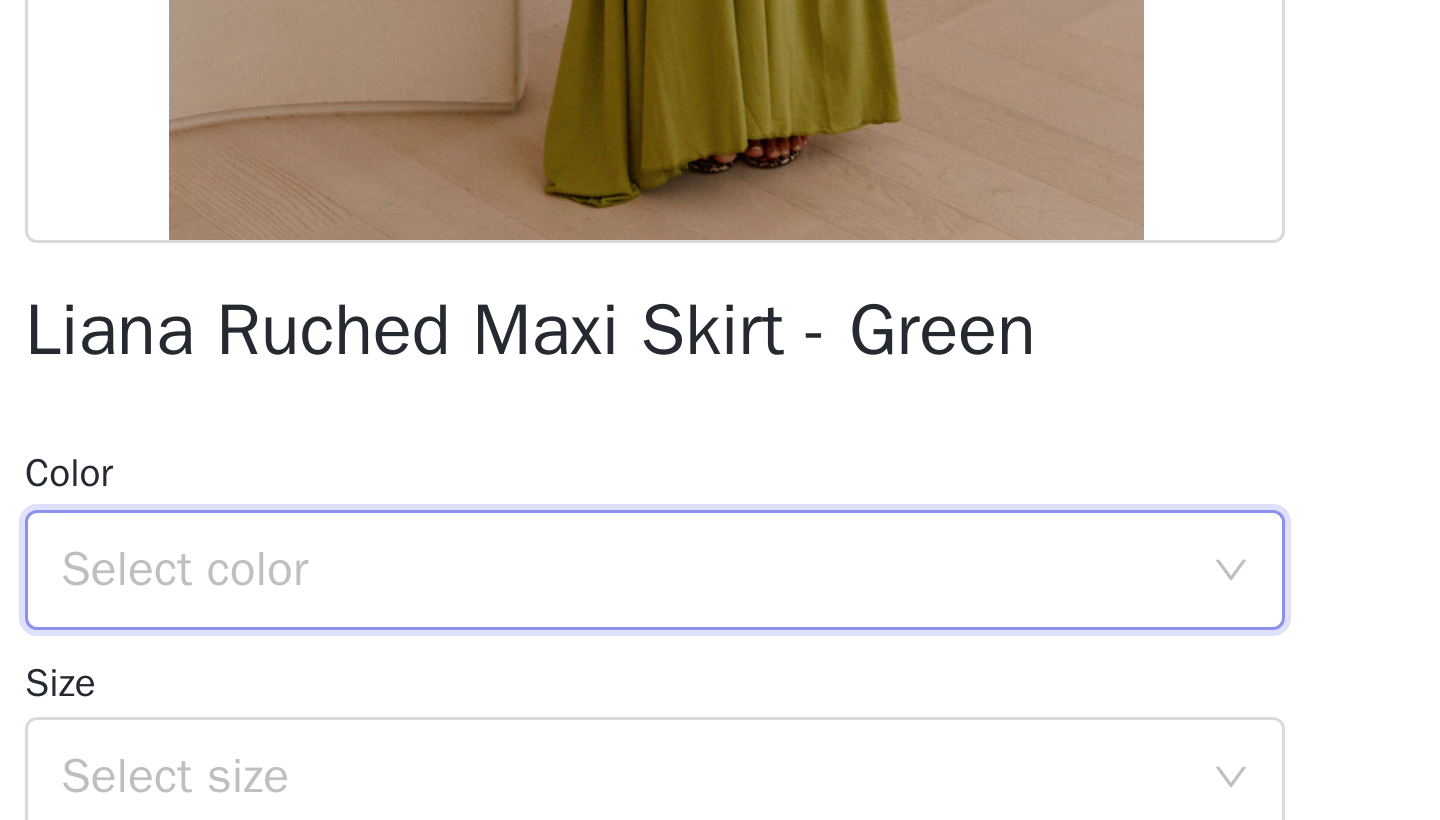 click on "Select color" at bounding box center (713, 488) 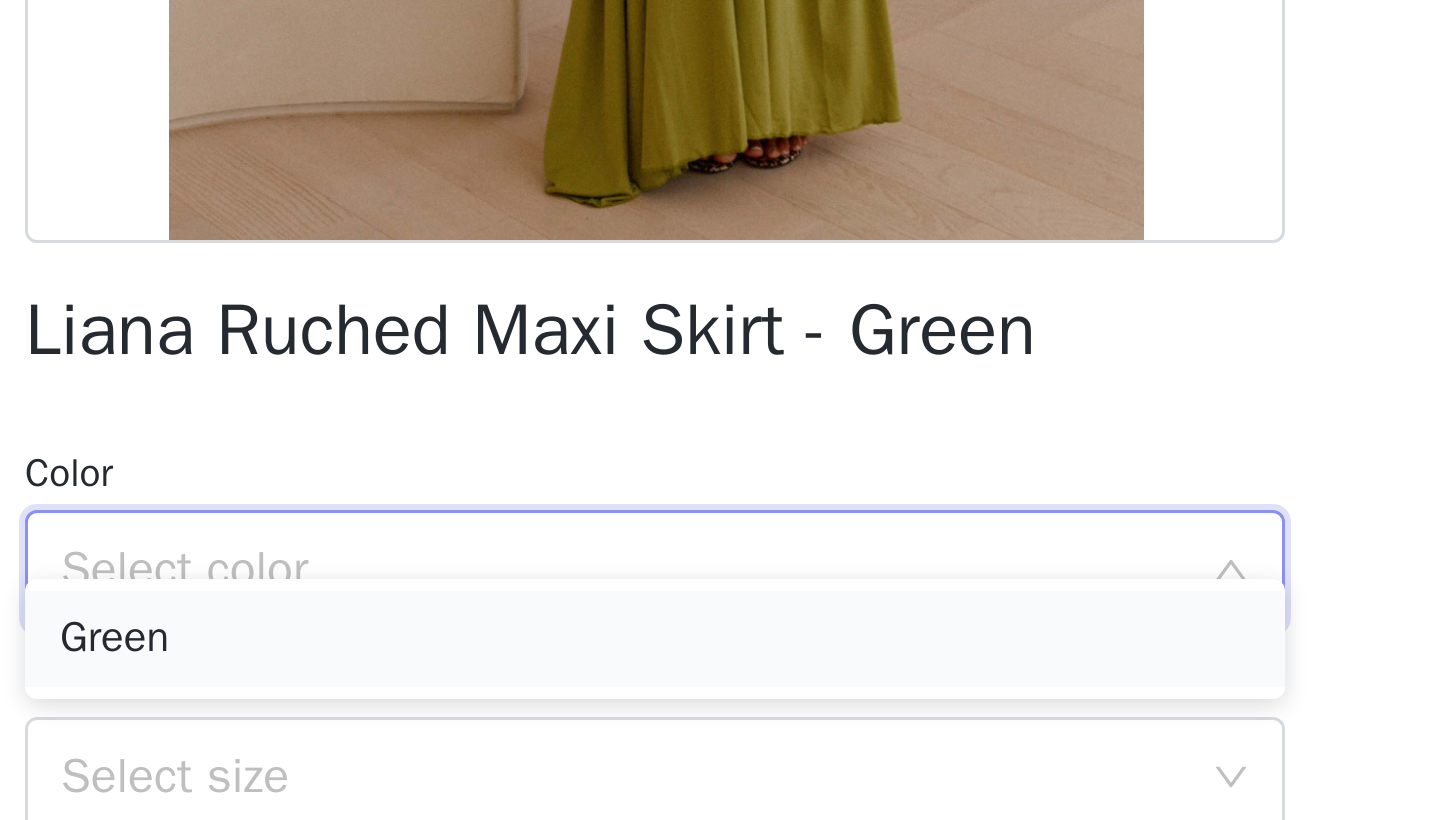 click on "Green" at bounding box center (720, 511) 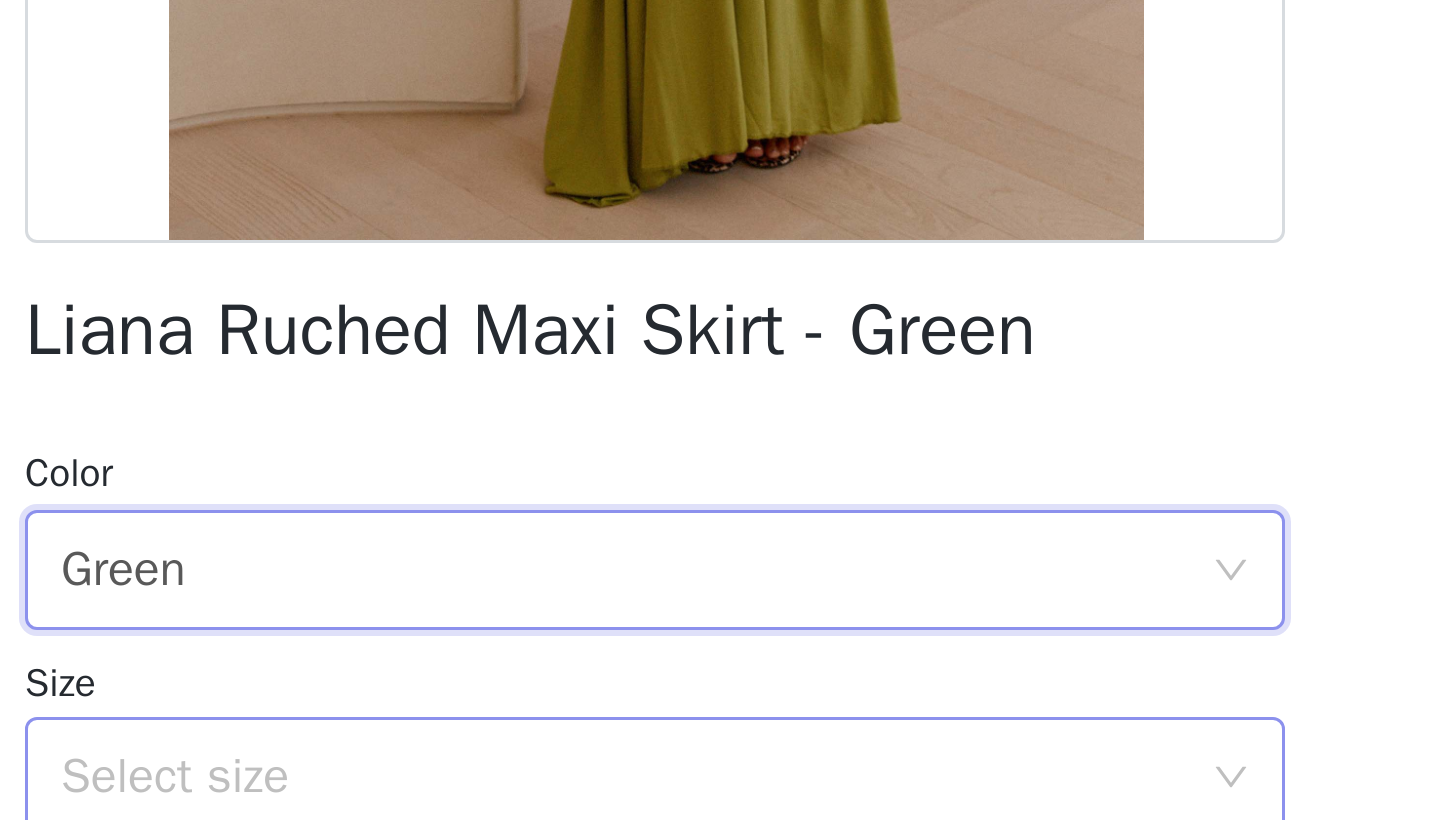 click on "Select size" at bounding box center (709, 557) 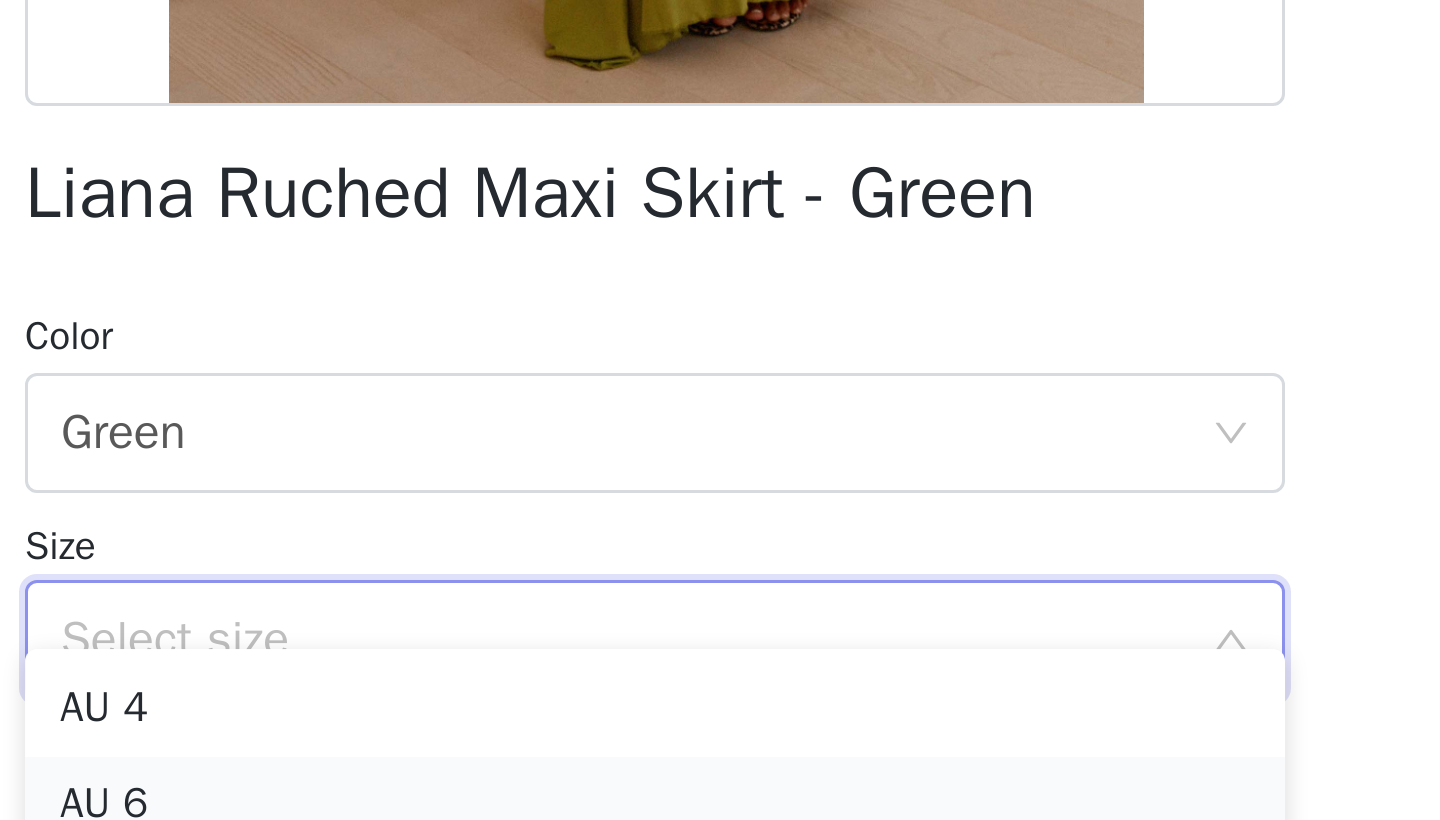 click on "AU 6" at bounding box center [720, 612] 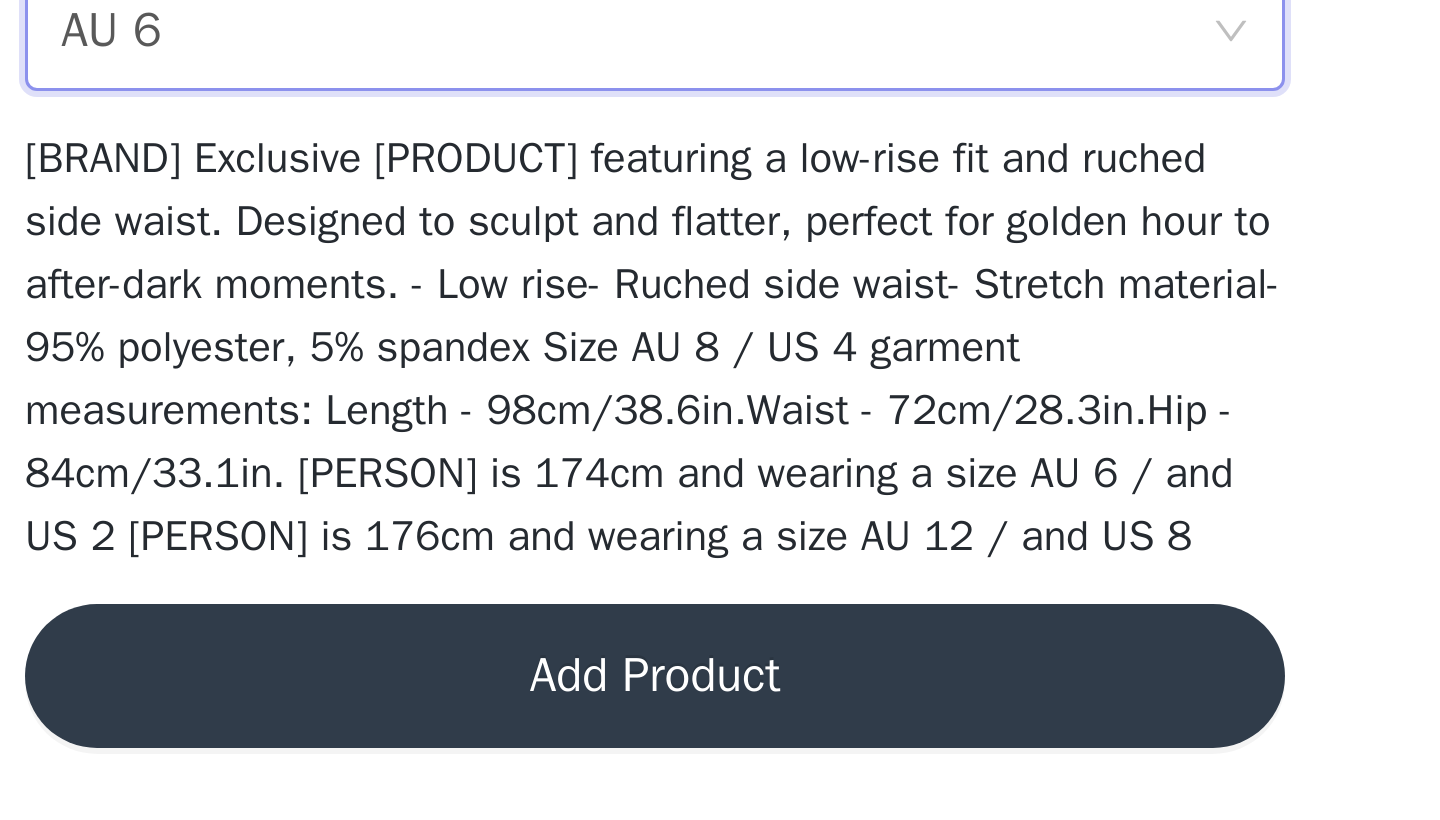 scroll, scrollTop: 0, scrollLeft: 0, axis: both 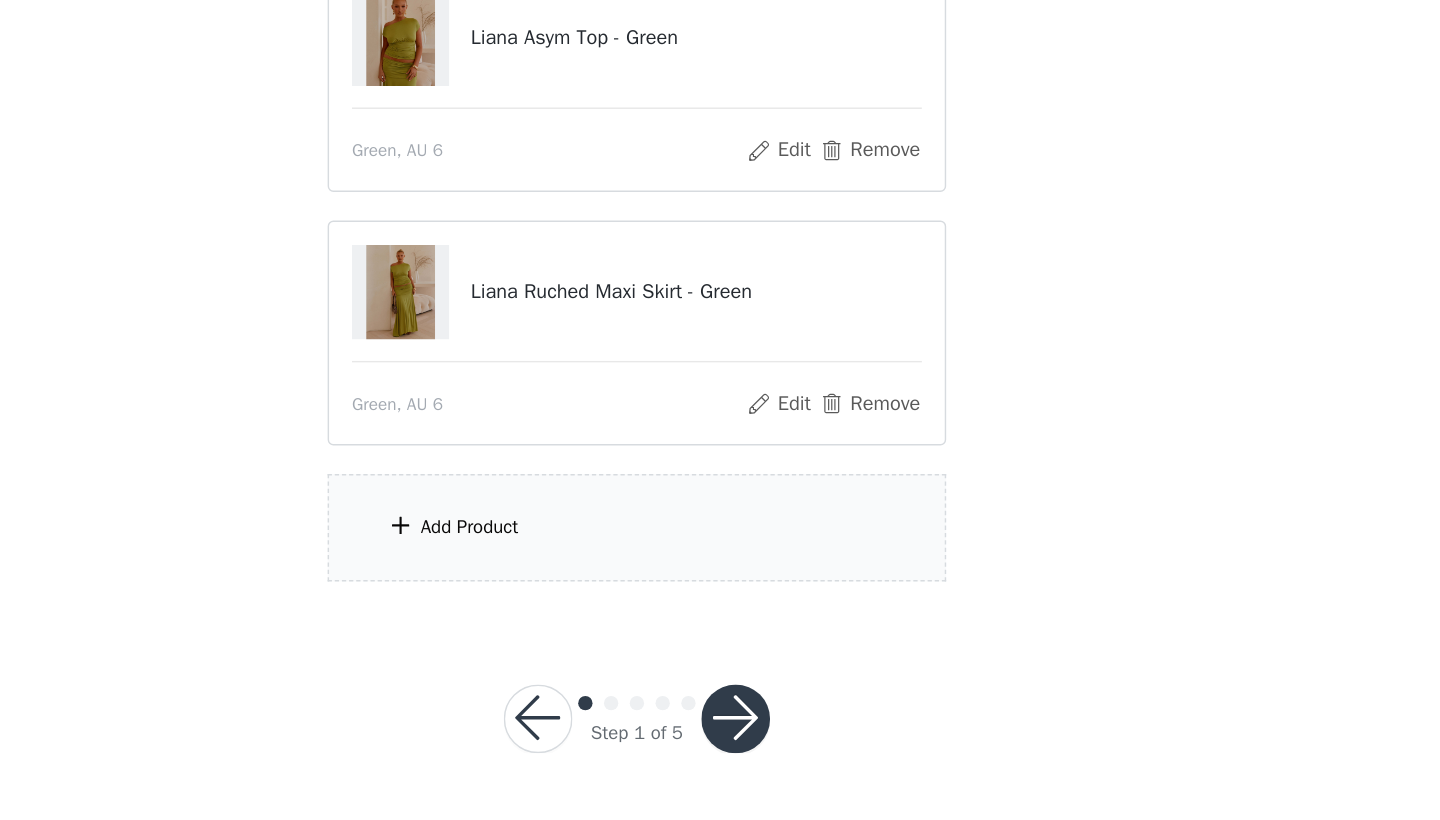 click on "Add Product" at bounding box center (720, 615) 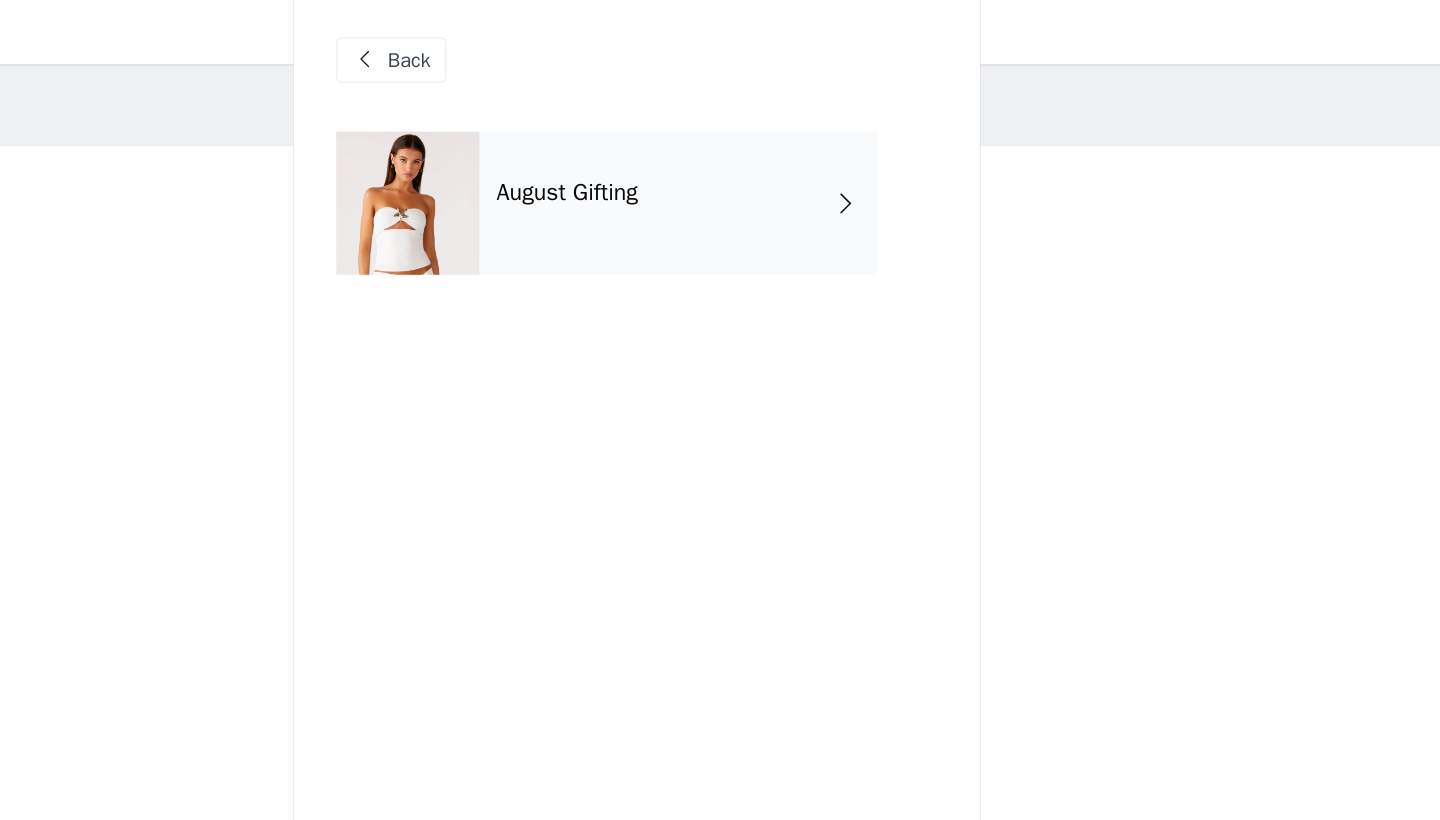 scroll, scrollTop: 30, scrollLeft: 0, axis: vertical 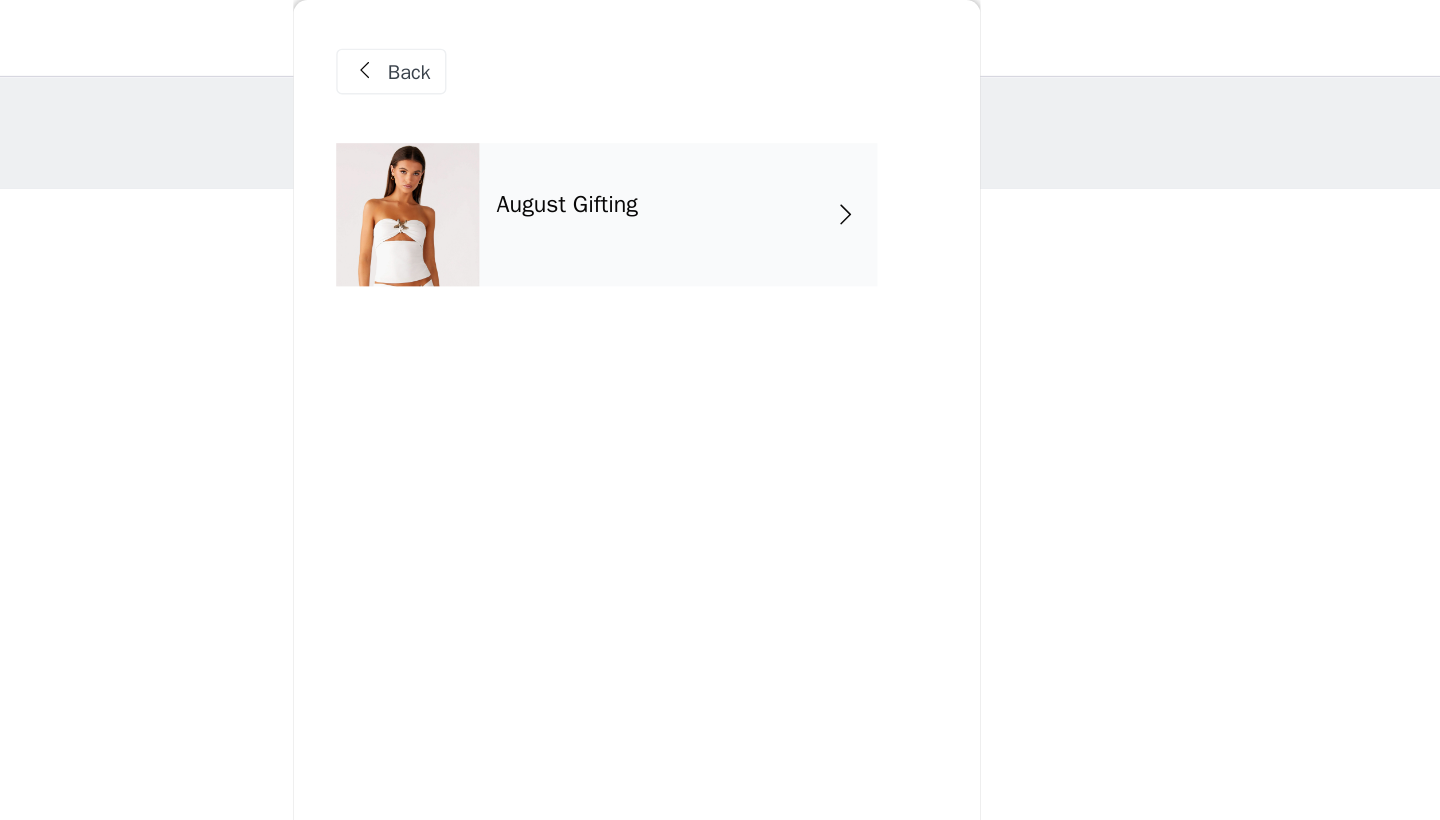 click on "August Gifting" at bounding box center (749, 150) 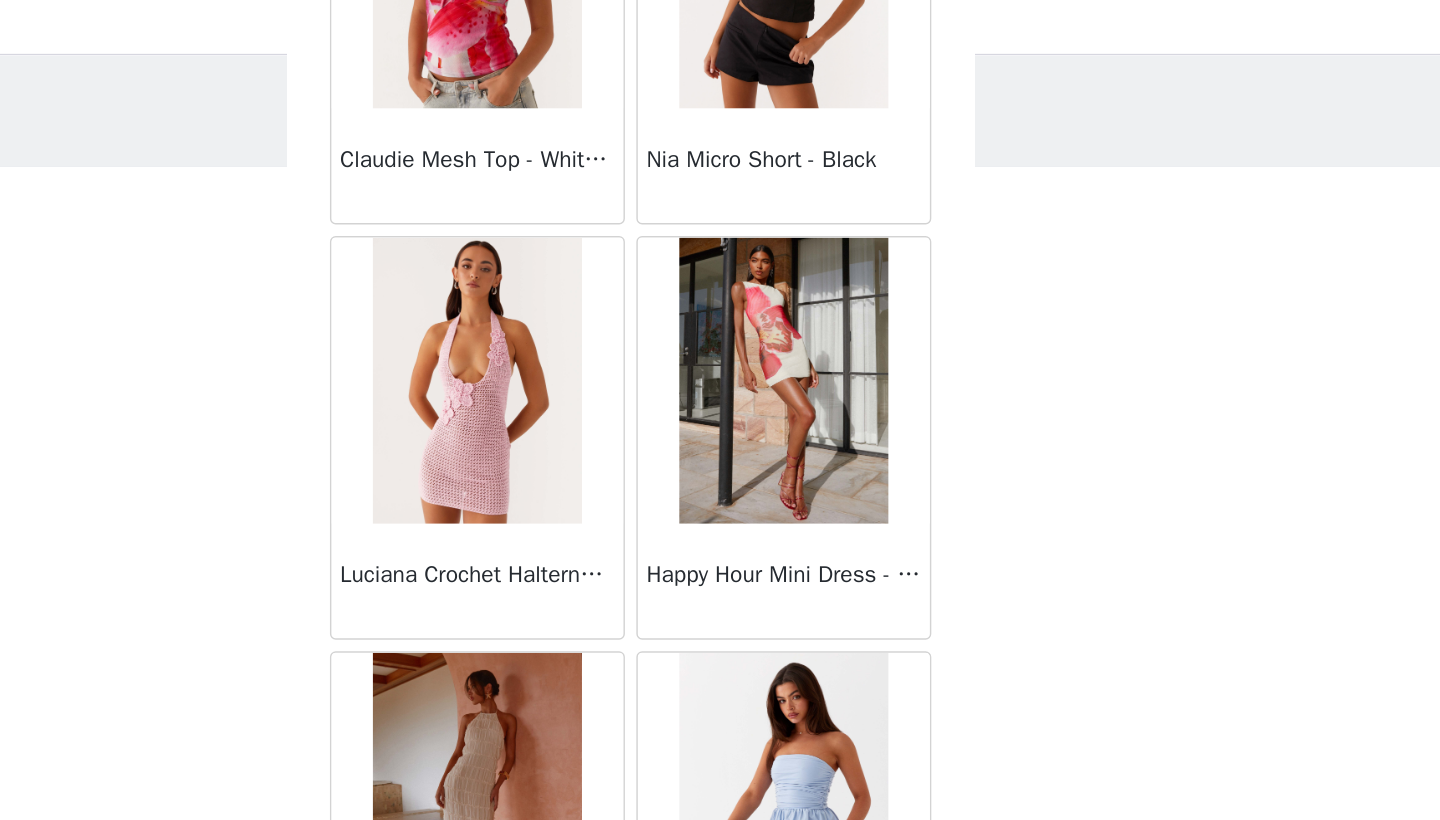 scroll, scrollTop: 2240, scrollLeft: 0, axis: vertical 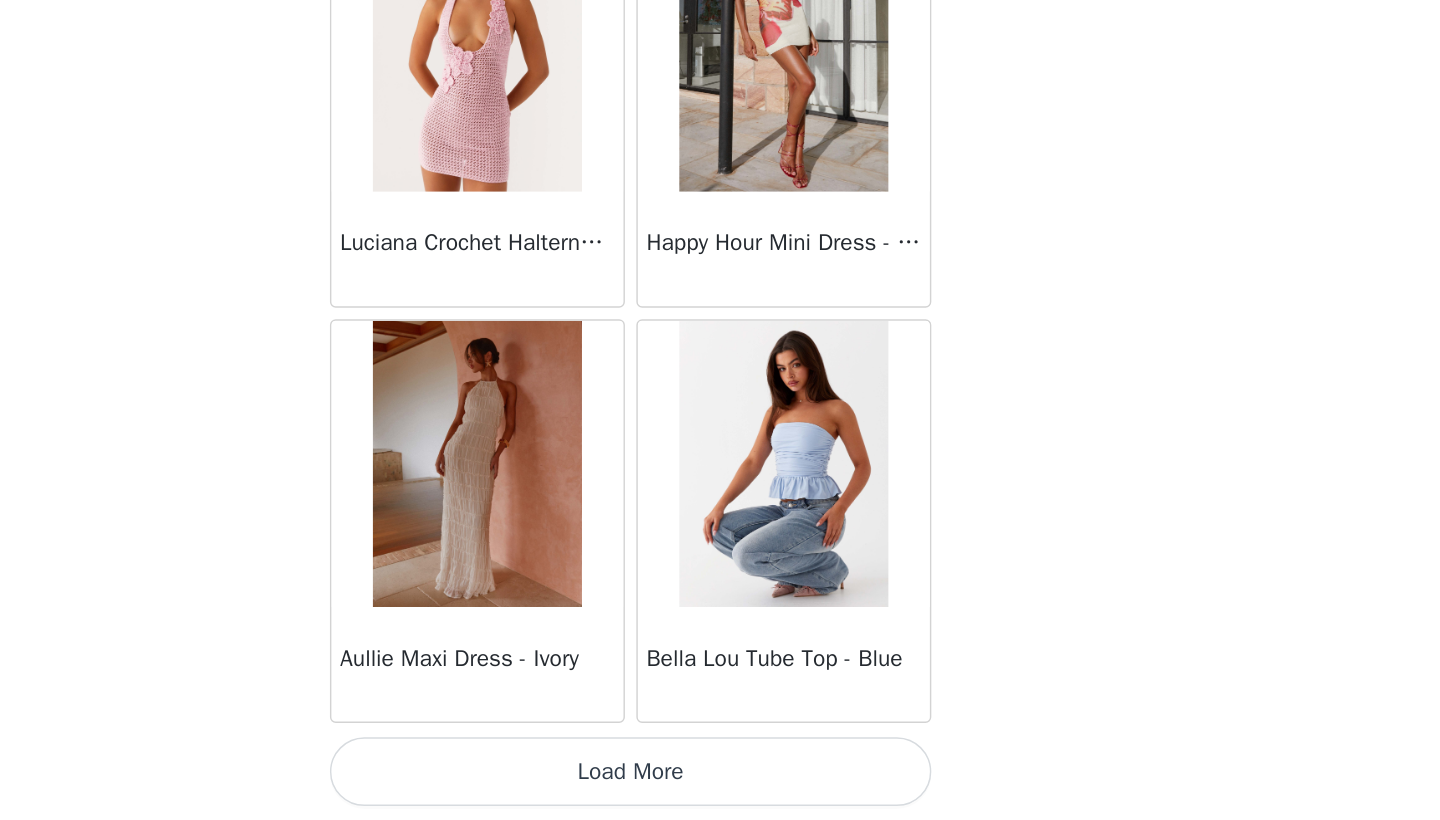 click on "Load More" at bounding box center (720, 786) 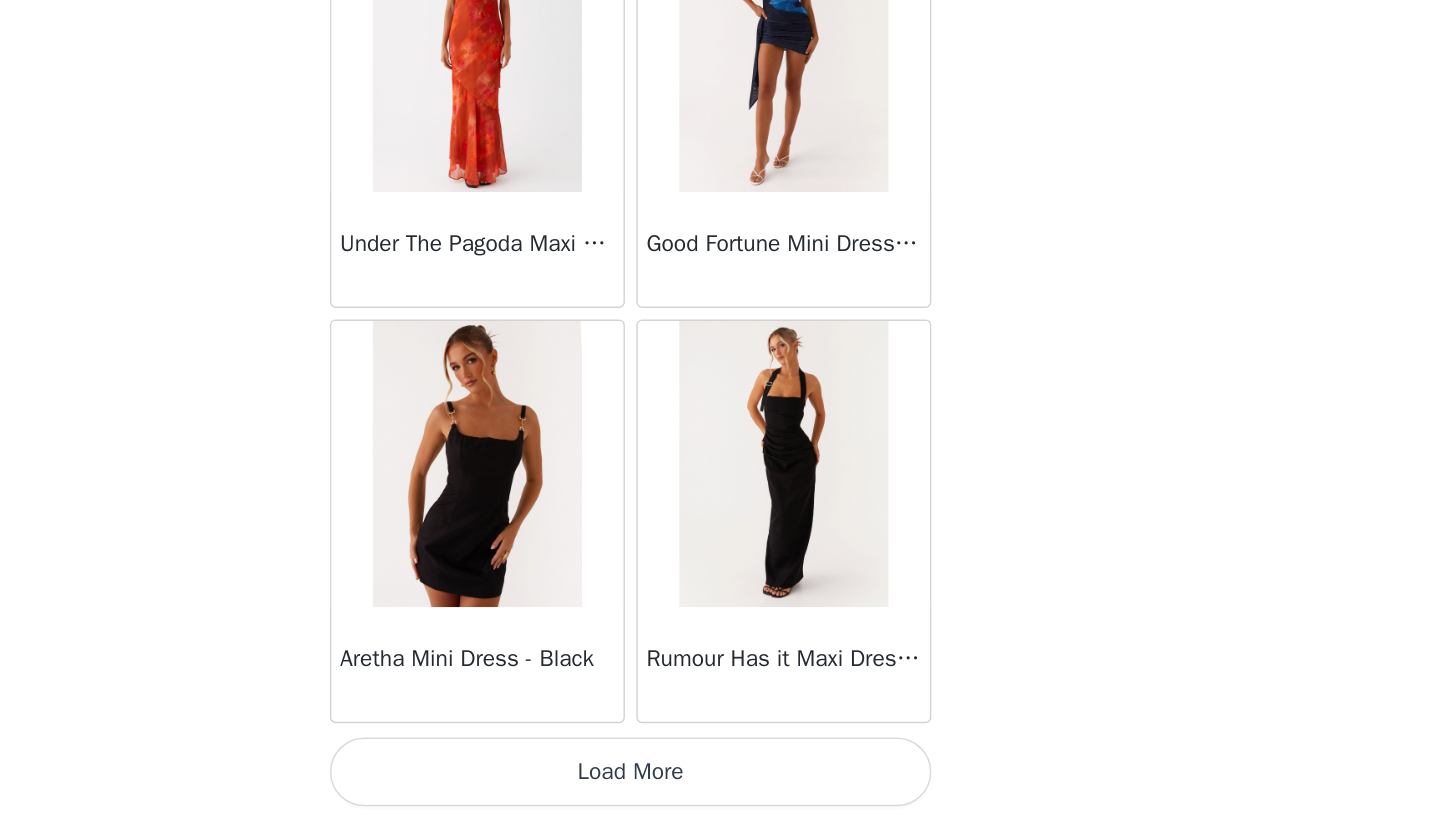click on "Sweetpea Mini Dress - Yellow       Manifest Mini Dress - Amber       Raquel Off Shoulder Long Sleeve Top - Pink       Julianna Linen Mini Dress - Black       Radiate Halterneck Top - Pink       Arden Mesh Mini Dress - White       Cheryl Bustier Halter Top - Cherry Red       Under The Pagoda Maxi Dress - Deep Red Floral       Sweetest Pie T-Shirt - Black Gingham       That Girl Maxi Dress - Pink       Peppermayo Exclusive Heavy Hearted Mini - Black       Songbird Maxi Dress - Blue Black Floral       Viviana Mini Dress - Lavender       Eden Strapless Maxi Dress - Navy       Claudie Mesh Top - White Pink Lilly       Nia Micro Short - Black       Luciana Crochet Halterneck Mini Dress - Pink       Happy Hour Mini Dress - Yellow       Aullie Maxi Dress - Ivory       Bella Lou Tube Top - Blue       Odette Satin Mini Dress - Blue       Talk About Us Maxi Dress - Blue       Odette Satin Mini Dress - Lilac       Bellamy Top - Red Gingham       Field Of Dreams Maxi Dress - Blue Black Floral" at bounding box center [720, -2112] 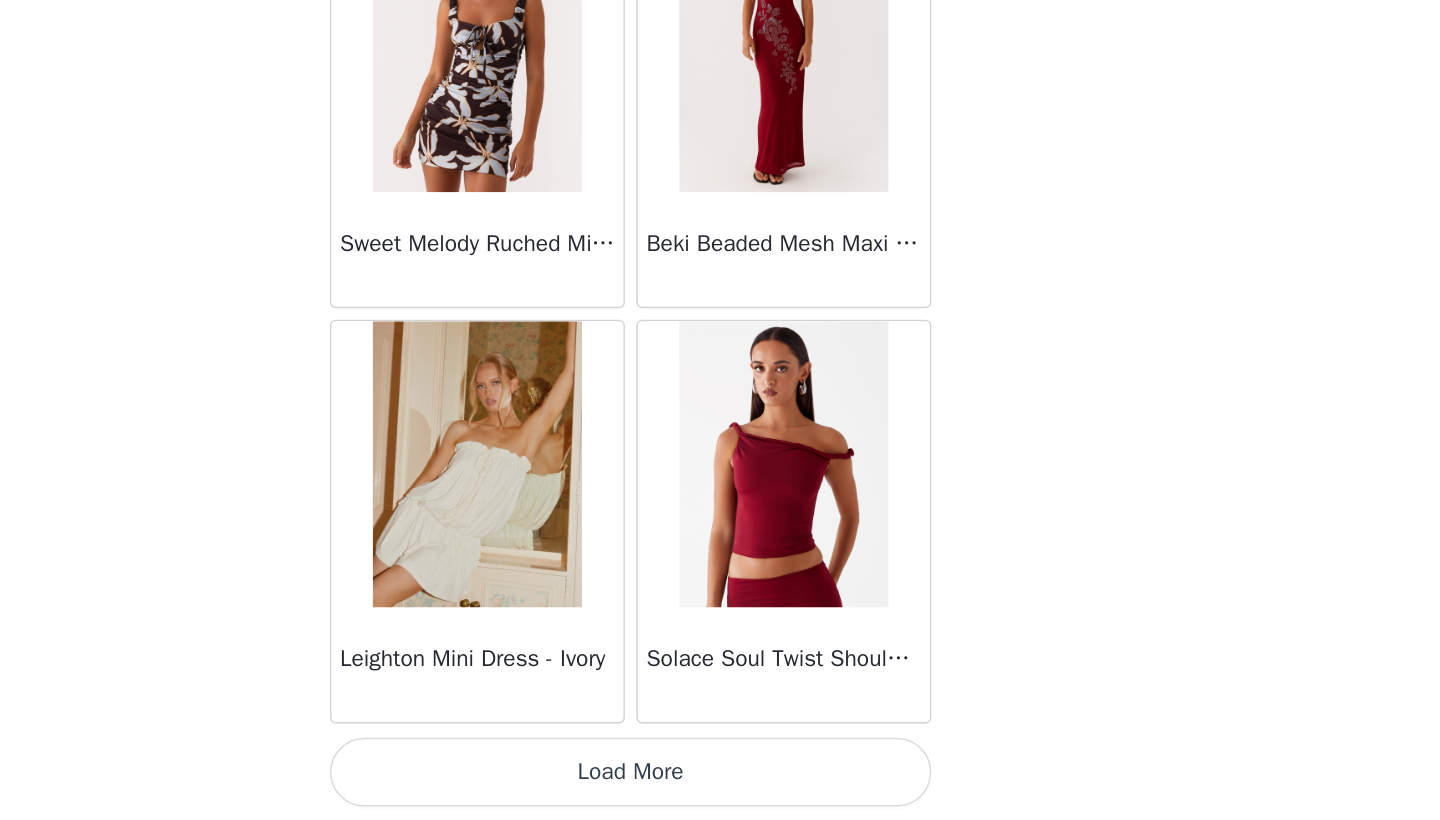 click on "Load More" at bounding box center (720, 786) 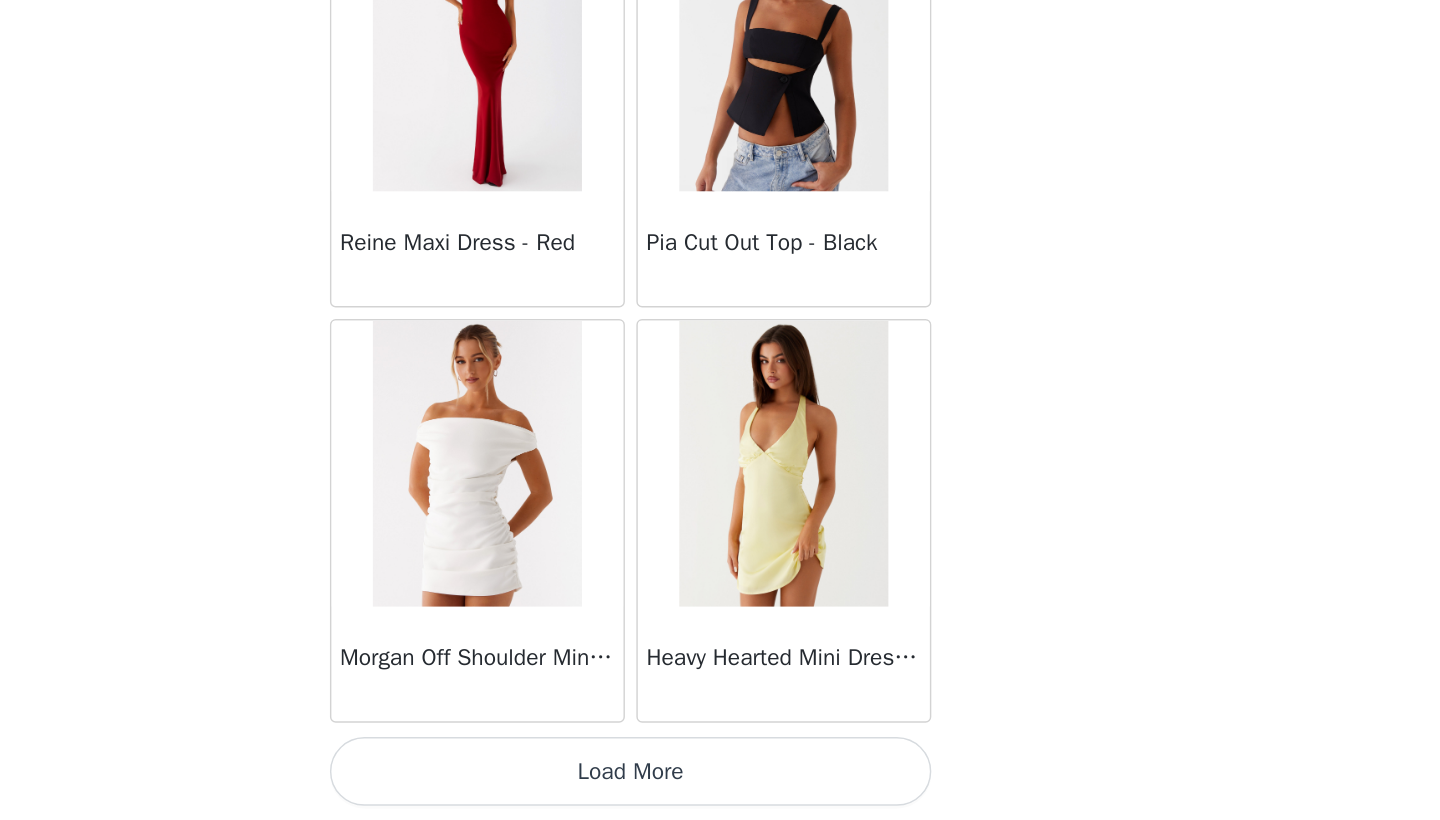 click on "Load More" at bounding box center (720, 786) 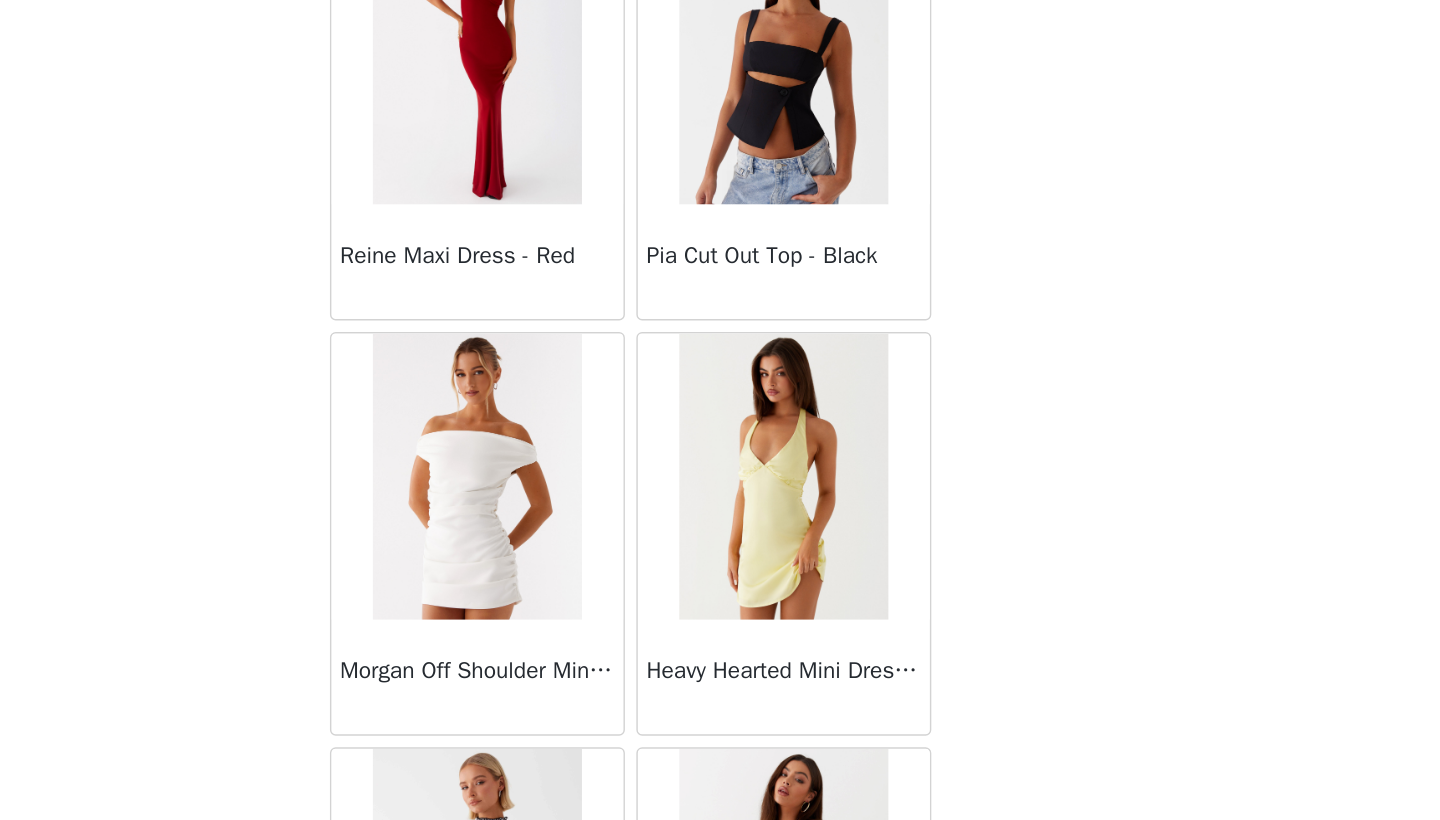 scroll, scrollTop: 53, scrollLeft: 0, axis: vertical 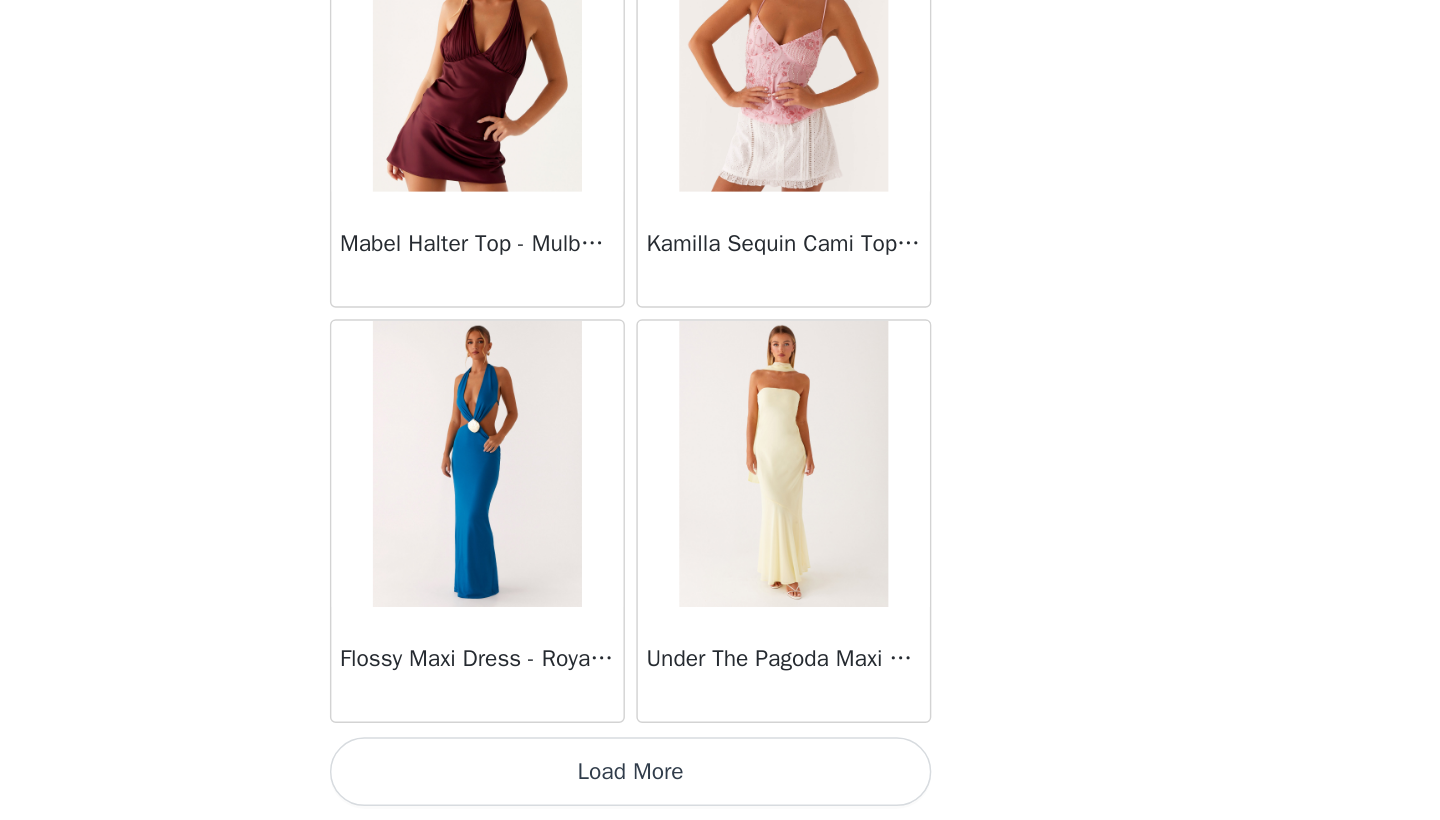 click on "Load More" at bounding box center (720, 786) 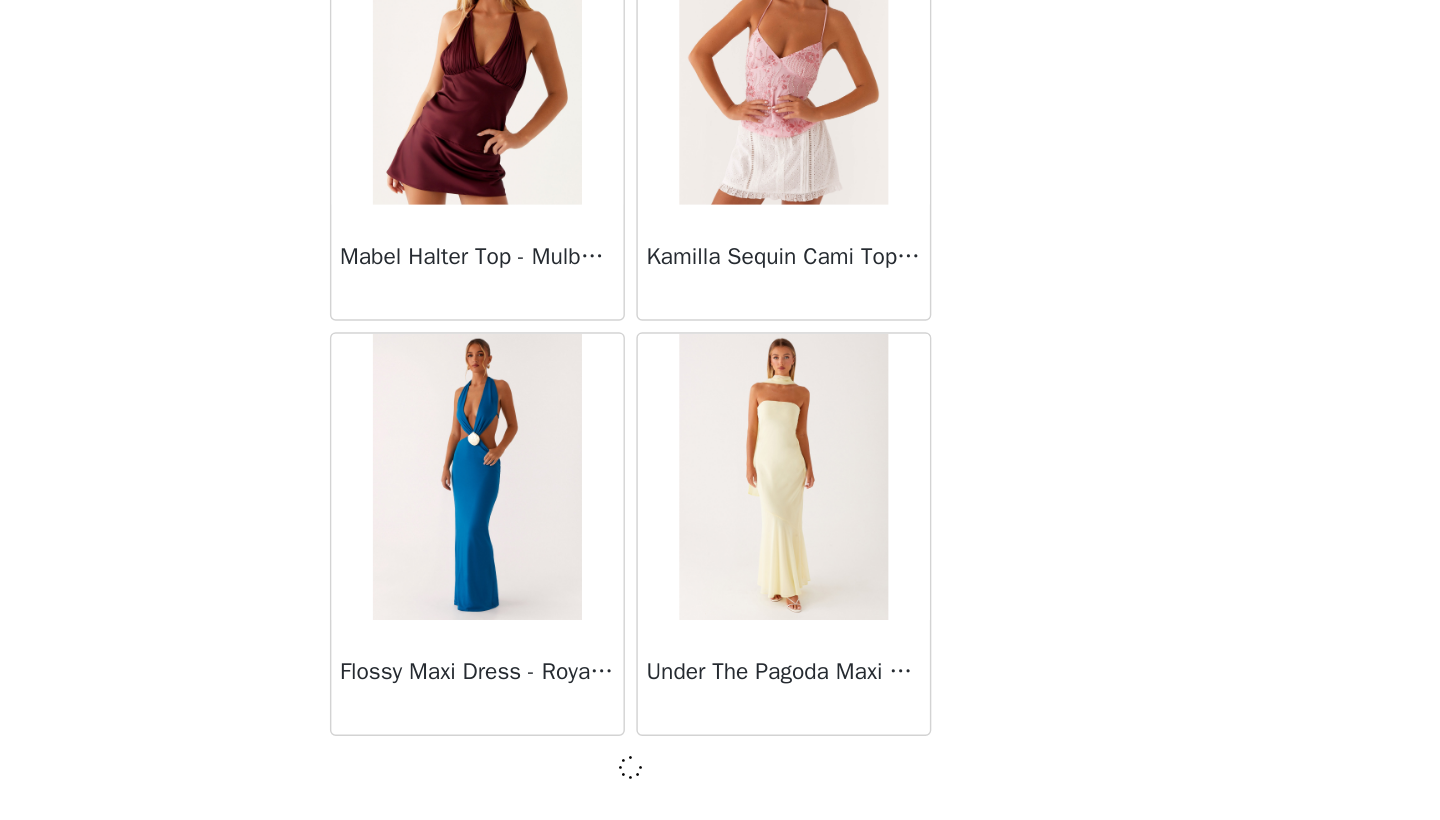 scroll, scrollTop: 13831, scrollLeft: 0, axis: vertical 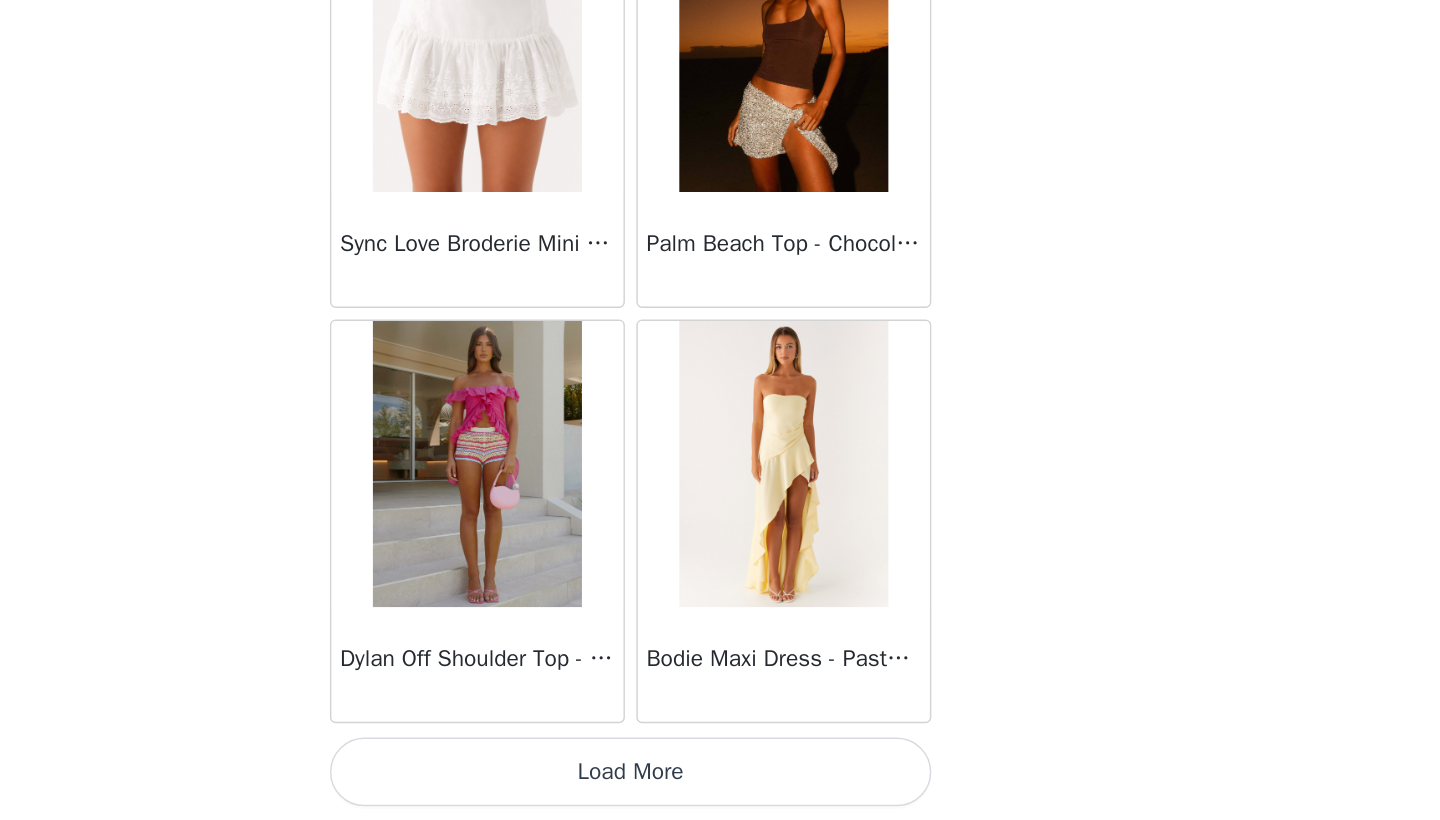 click on "Load More" at bounding box center (720, 786) 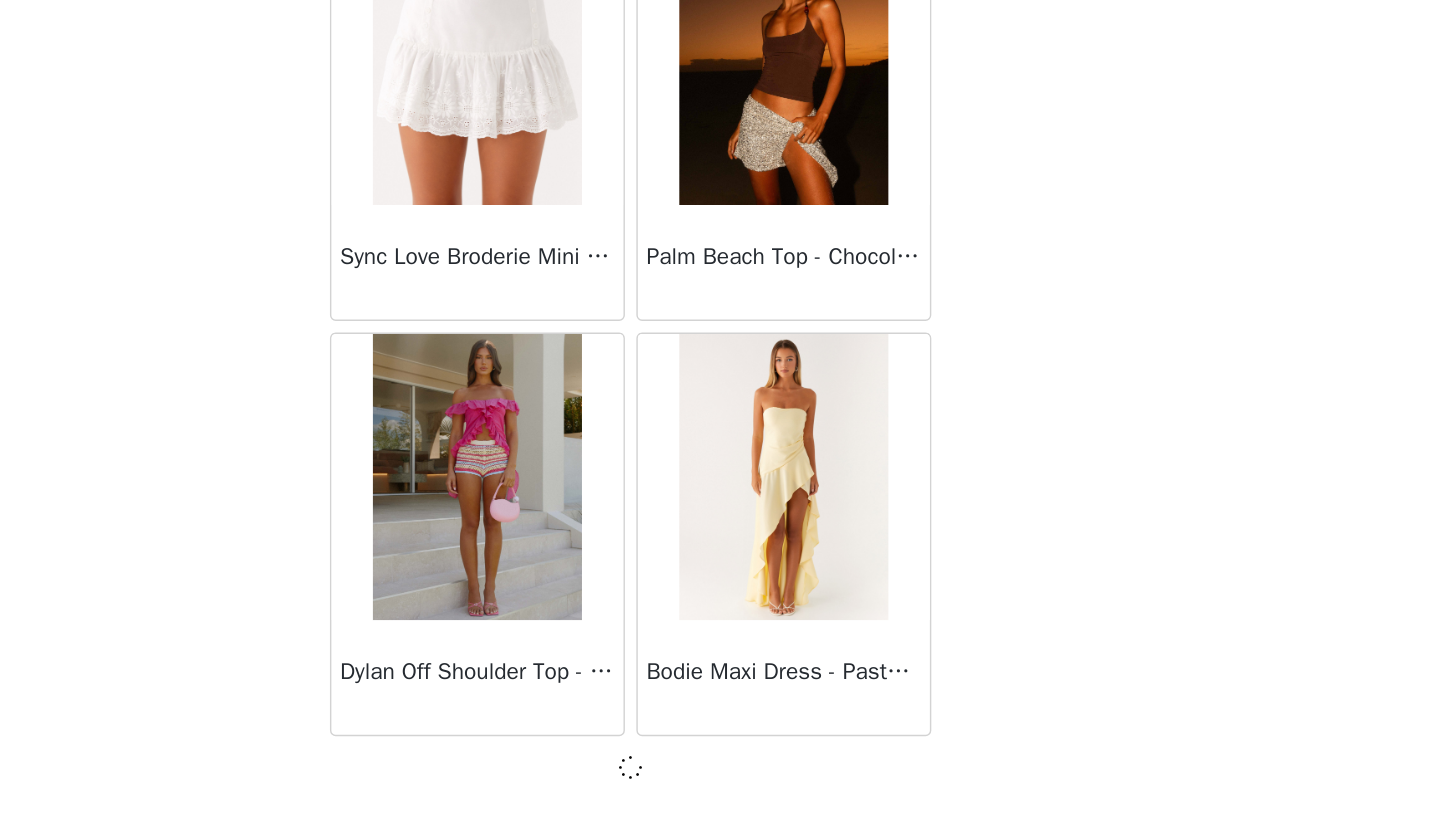 scroll, scrollTop: 16731, scrollLeft: 0, axis: vertical 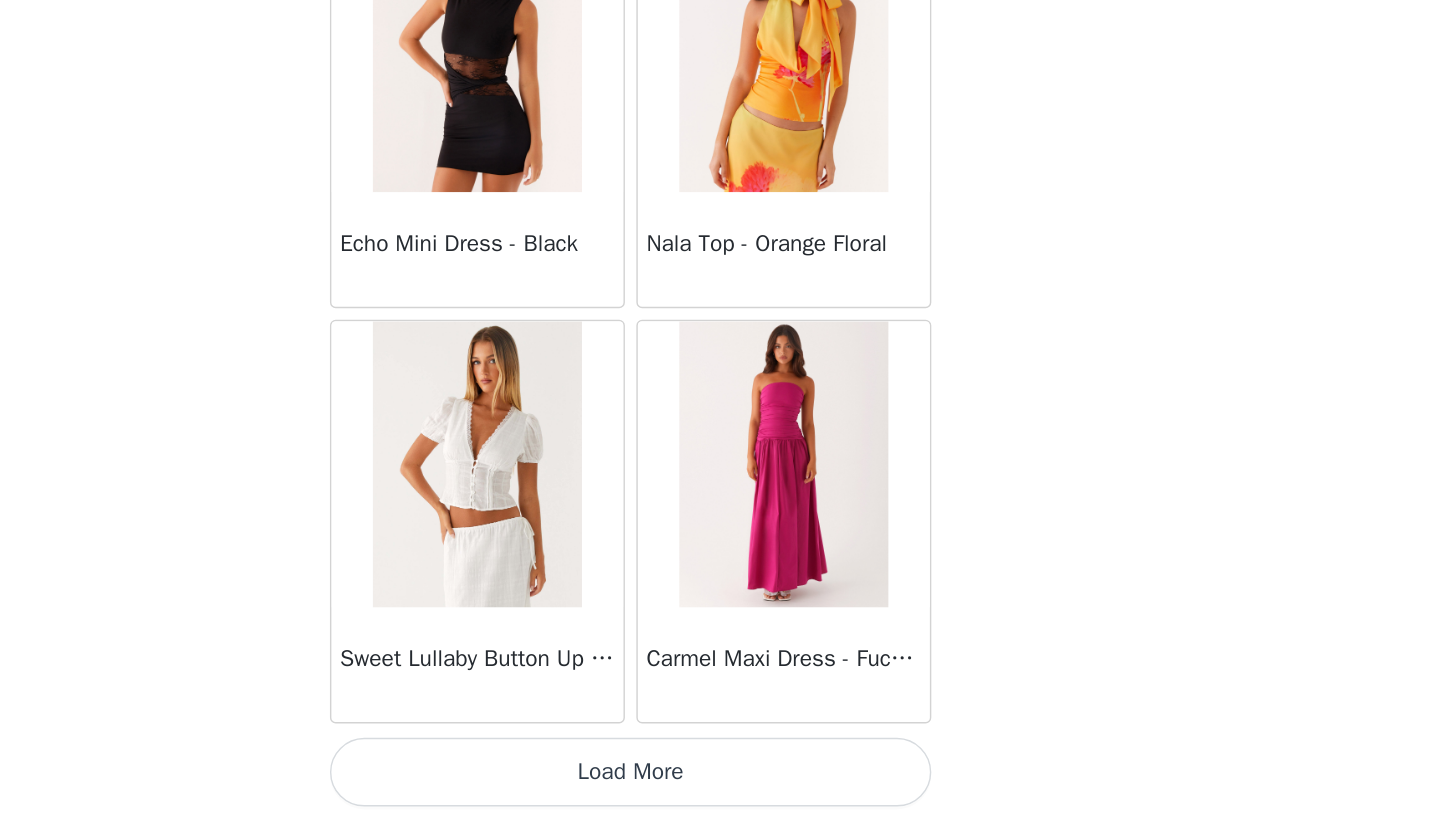 click on "Load More" at bounding box center (720, 786) 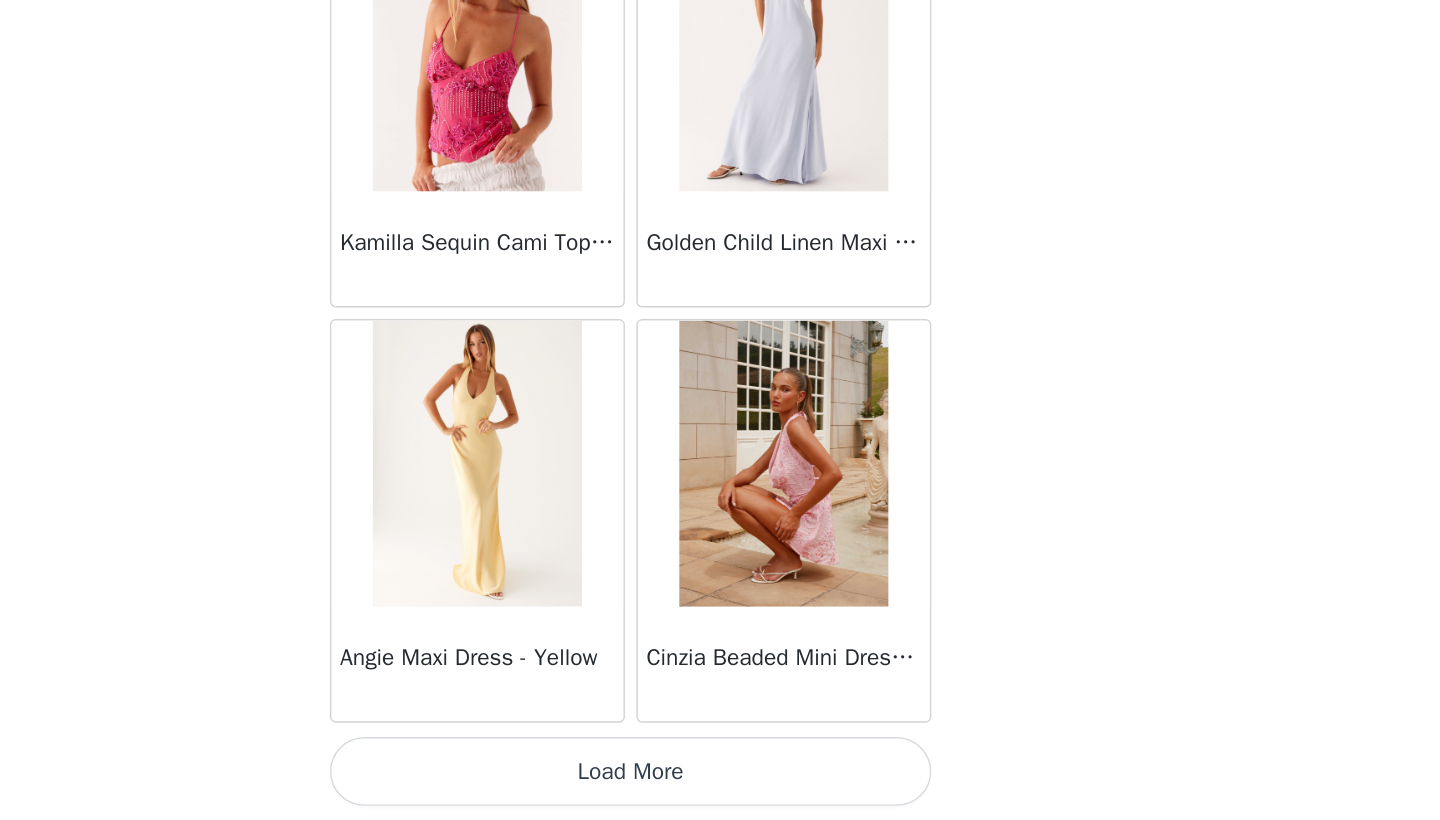 click on "Load More" at bounding box center [720, 786] 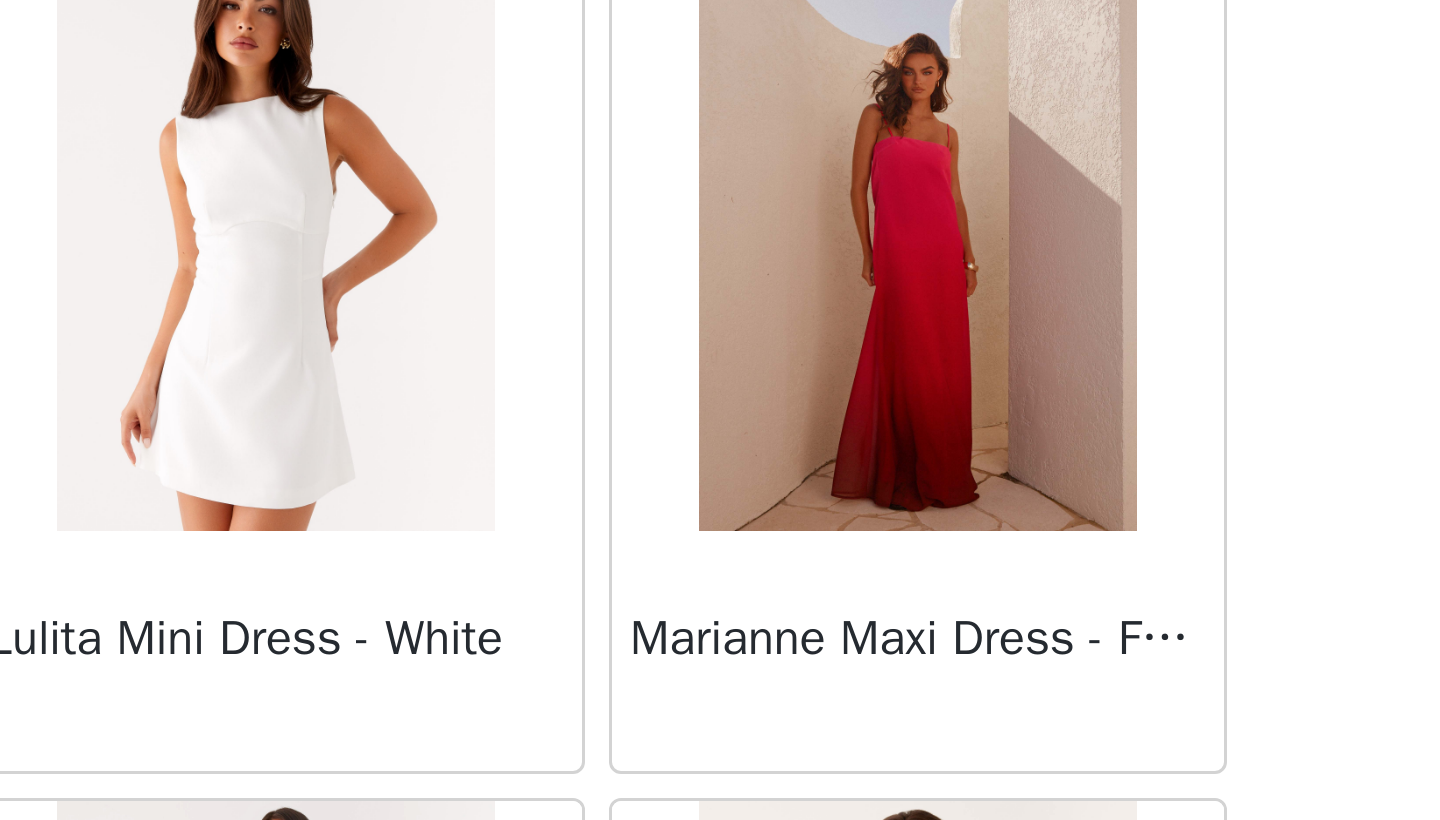 scroll, scrollTop: 24941, scrollLeft: 0, axis: vertical 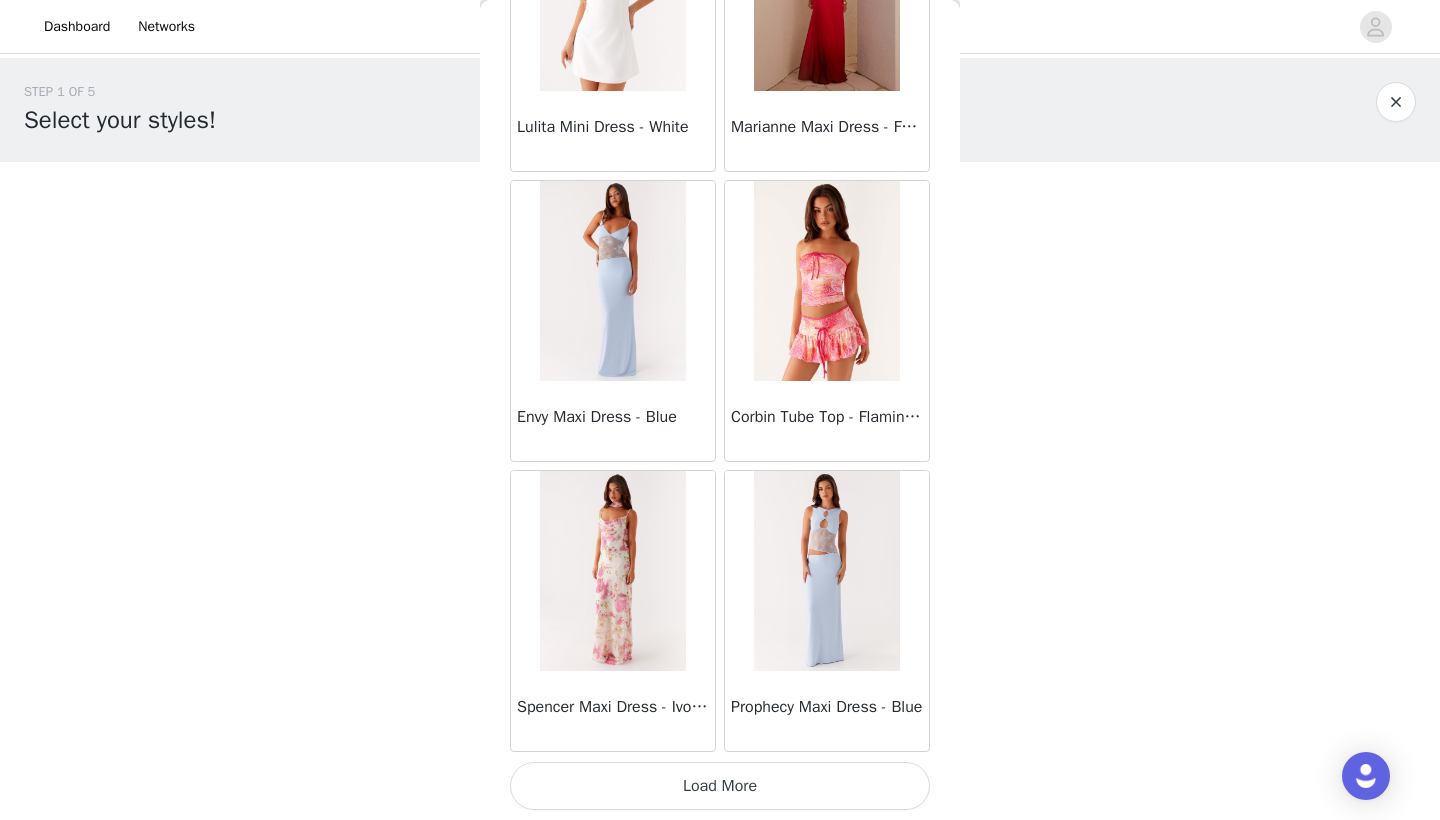 click on "Load More" at bounding box center [720, 786] 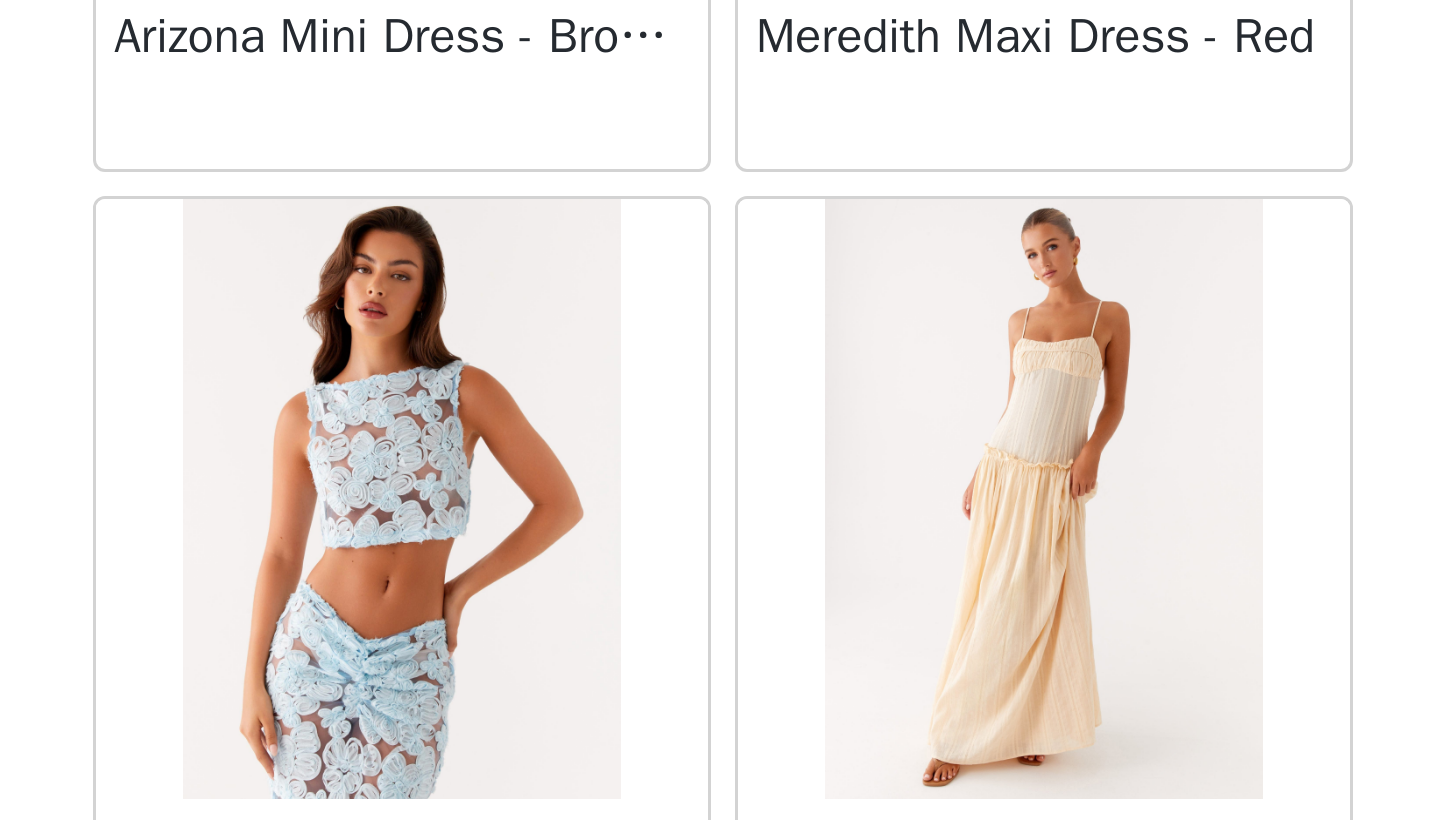 scroll, scrollTop: 28340, scrollLeft: 0, axis: vertical 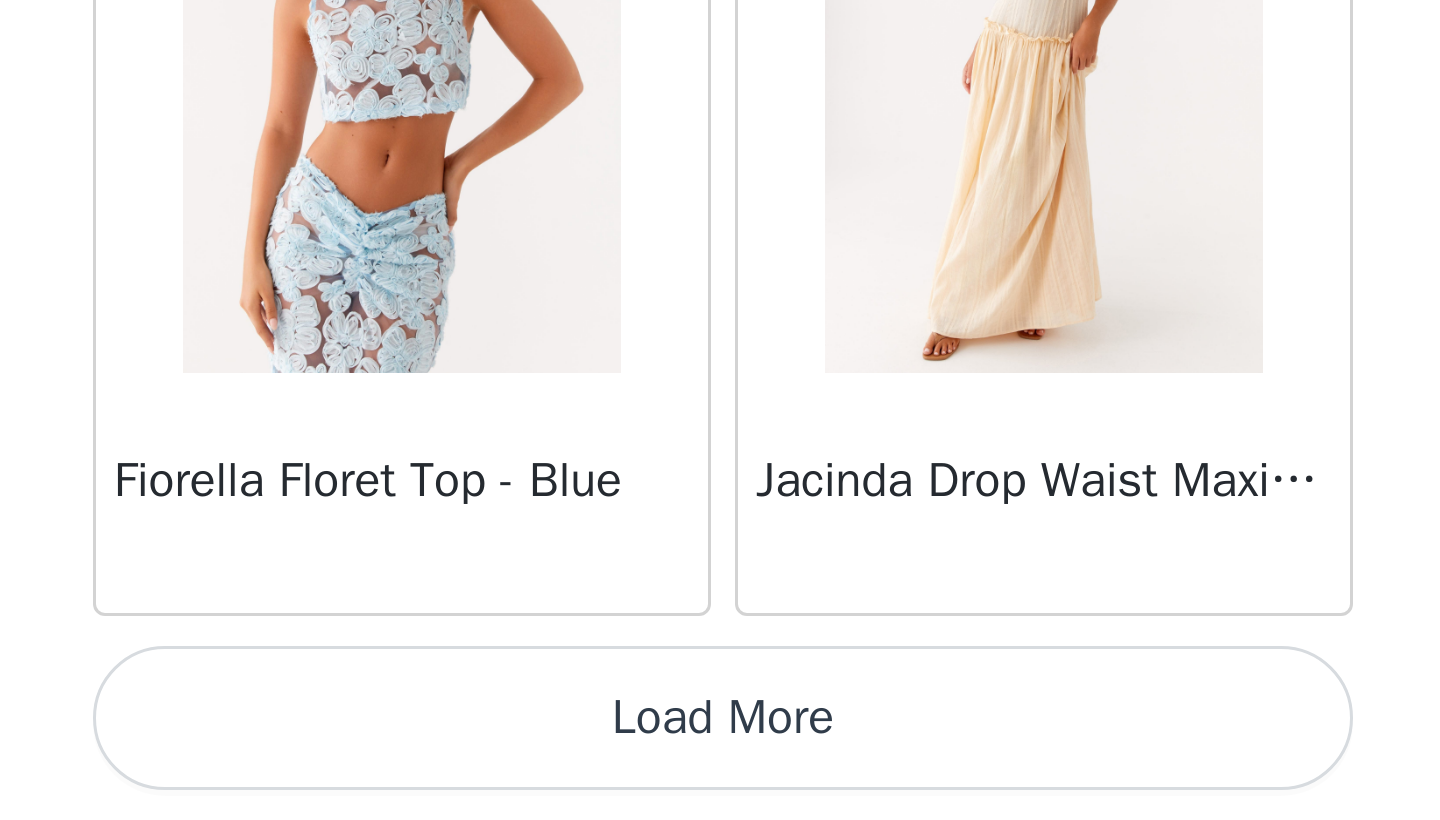 click on "Load More" at bounding box center [720, 786] 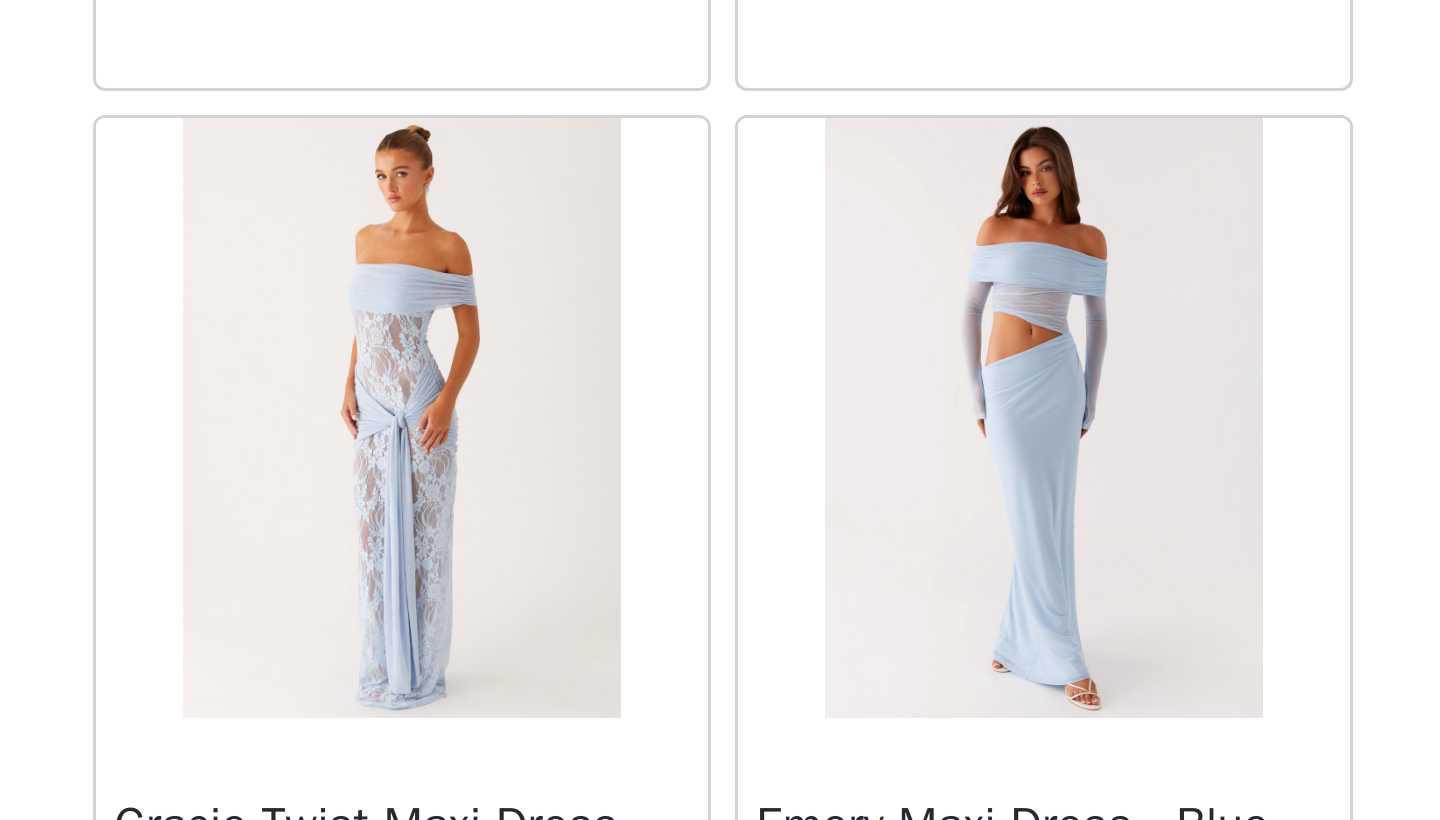 scroll, scrollTop: 30832, scrollLeft: 0, axis: vertical 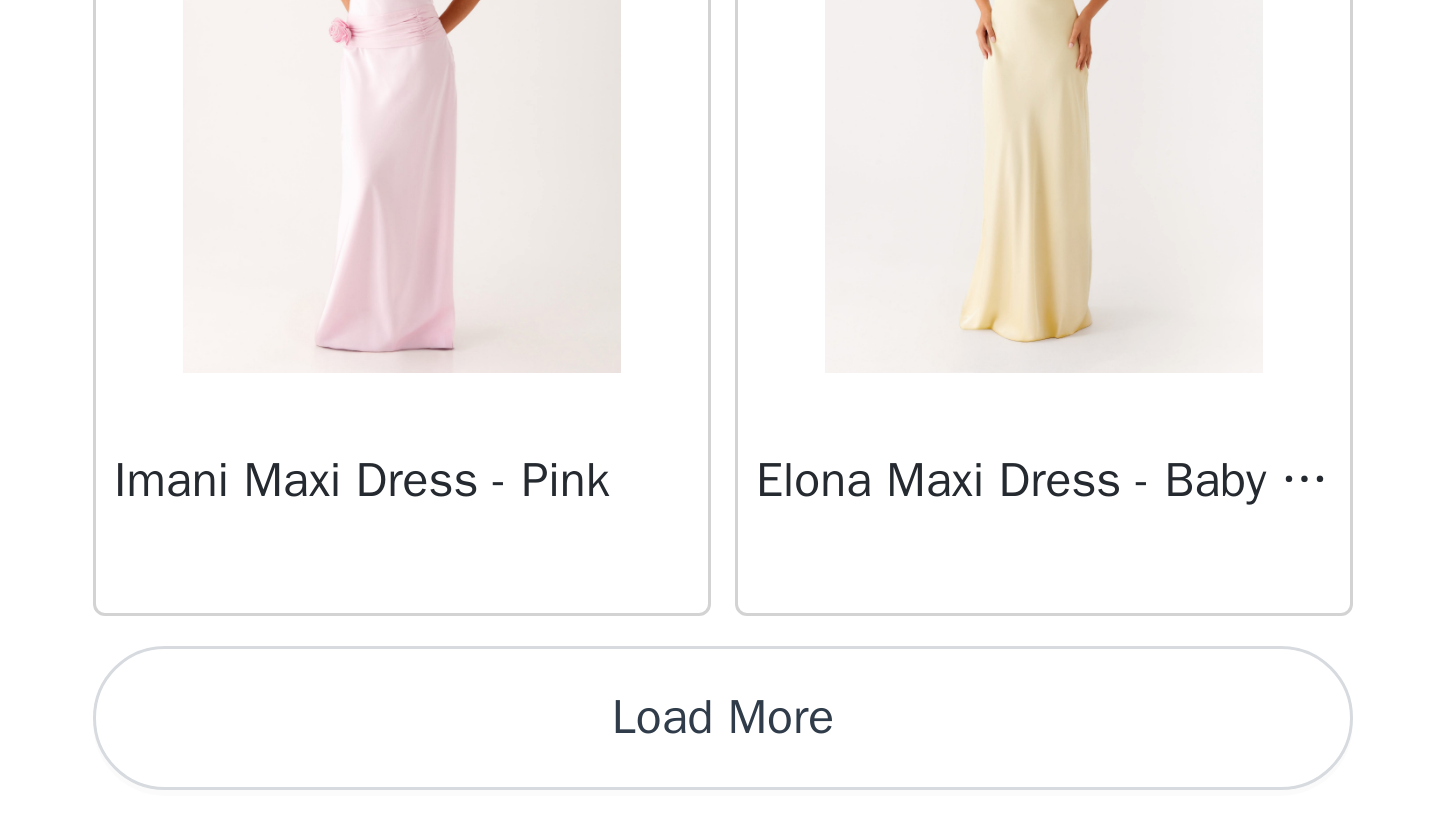 click on "Load More" at bounding box center (720, 786) 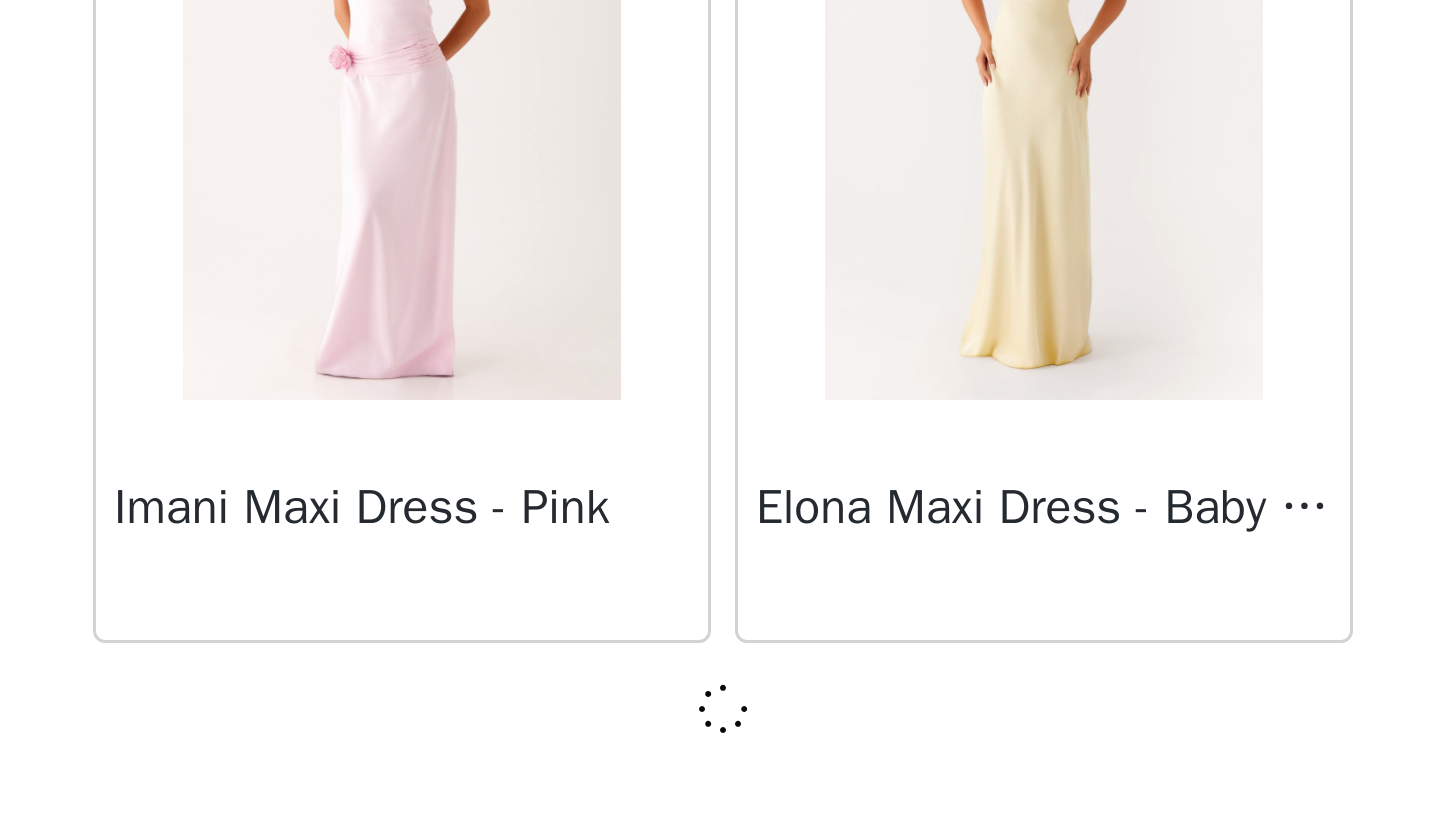 scroll, scrollTop: 31231, scrollLeft: 0, axis: vertical 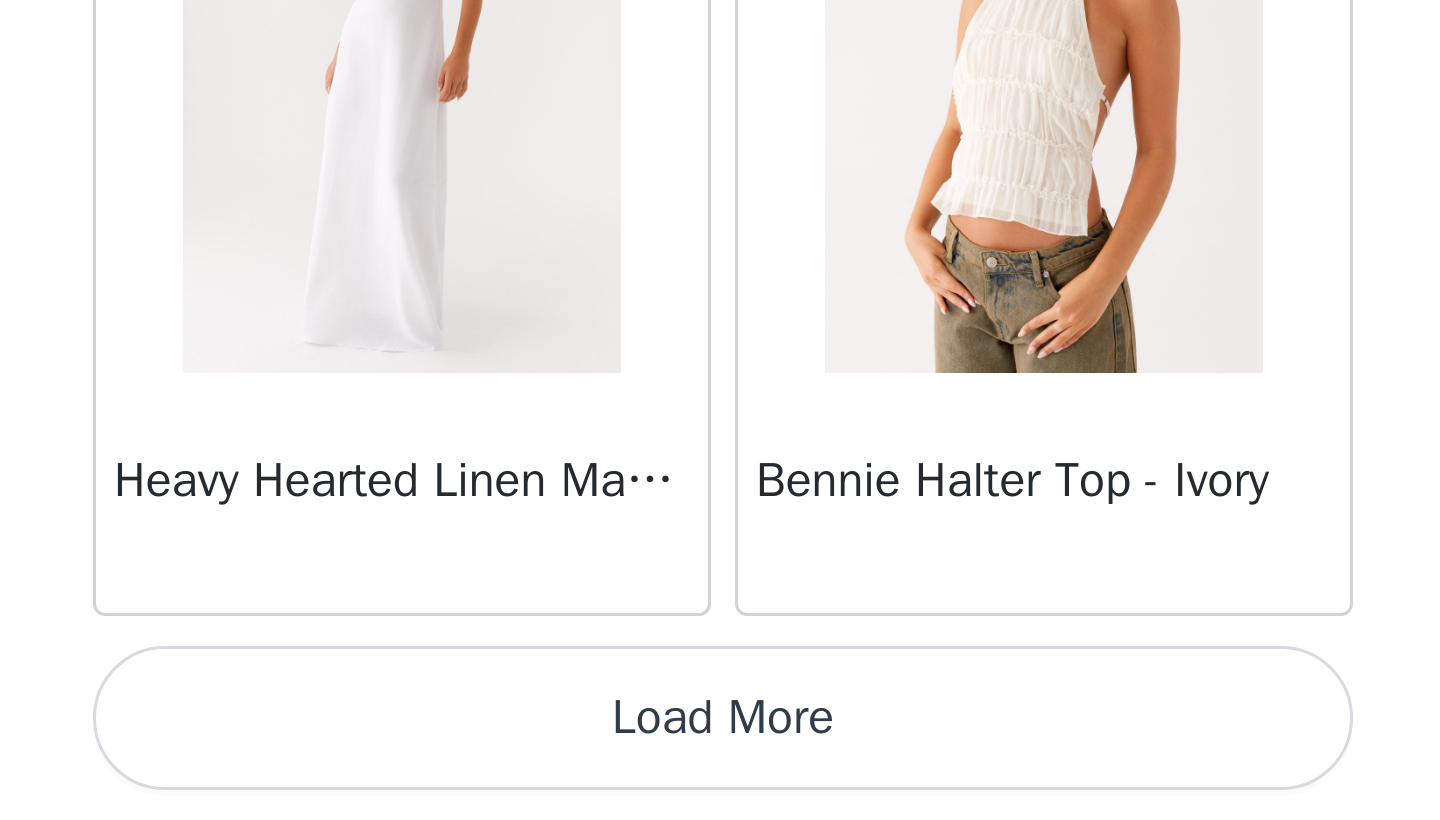 click on "Load More" at bounding box center [720, 786] 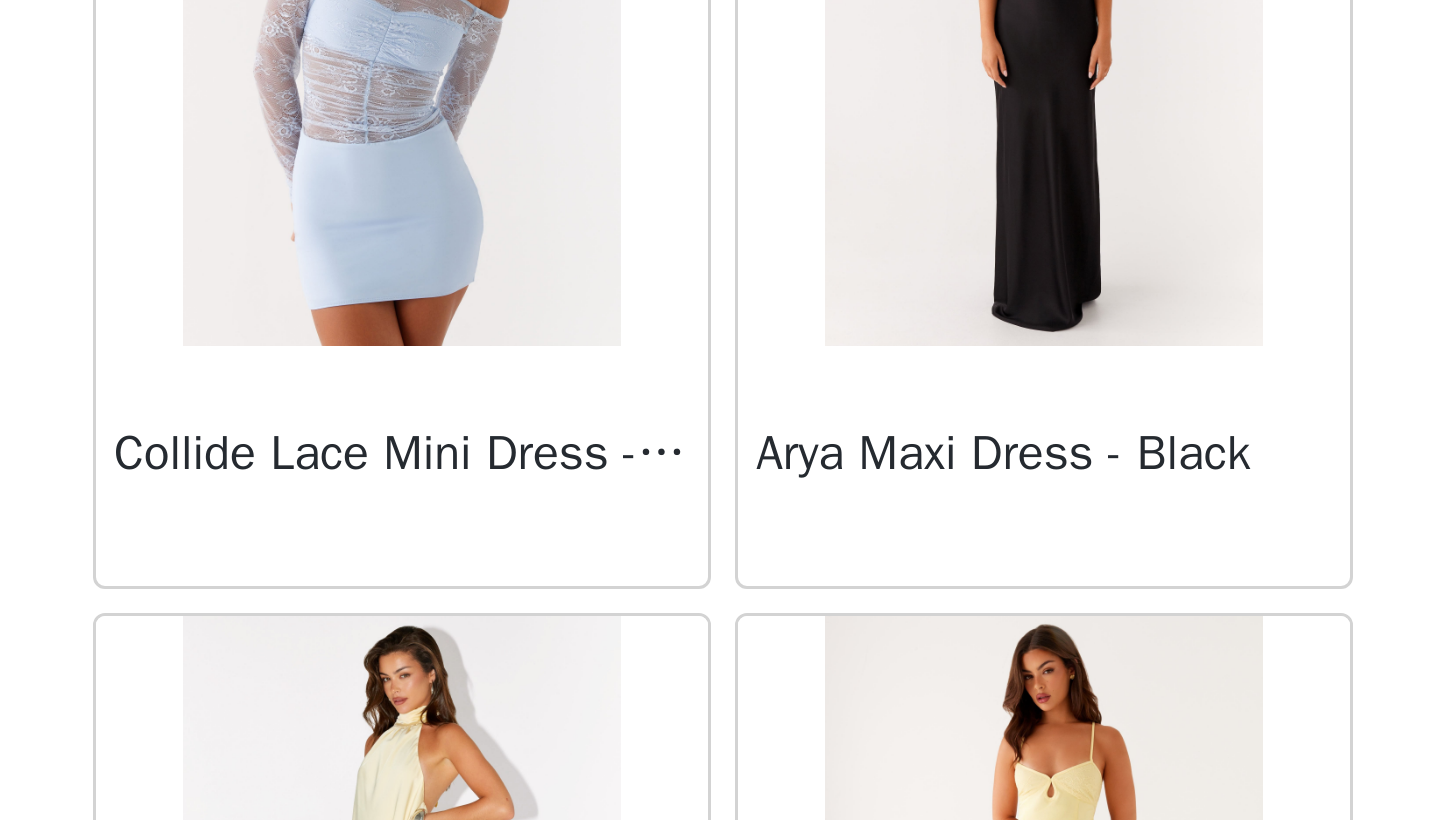 scroll, scrollTop: 36501, scrollLeft: 0, axis: vertical 